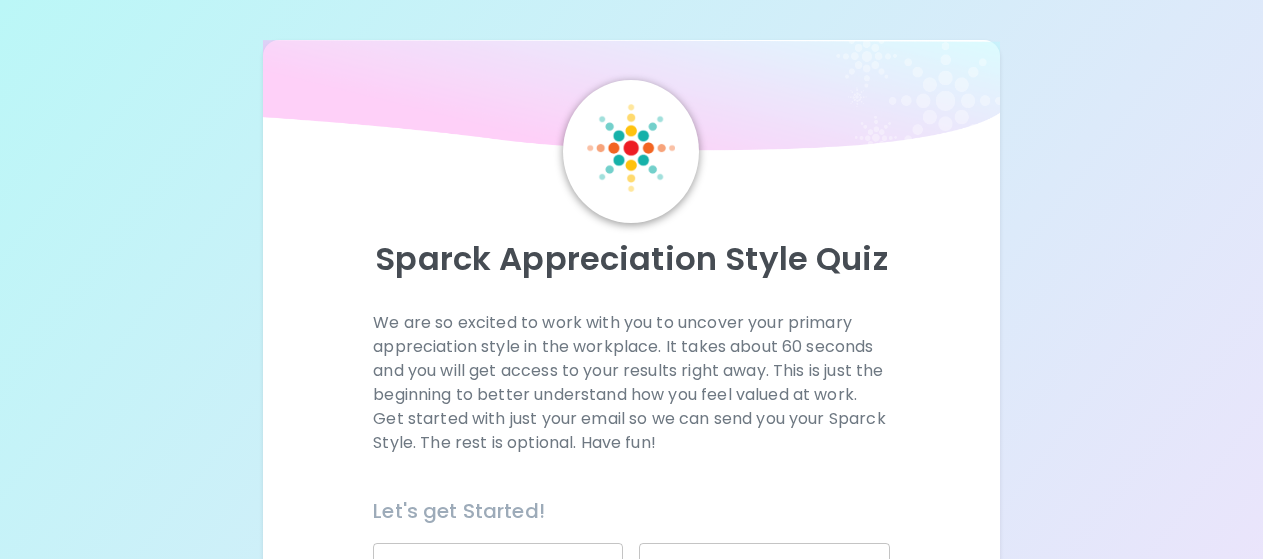 scroll, scrollTop: 0, scrollLeft: 0, axis: both 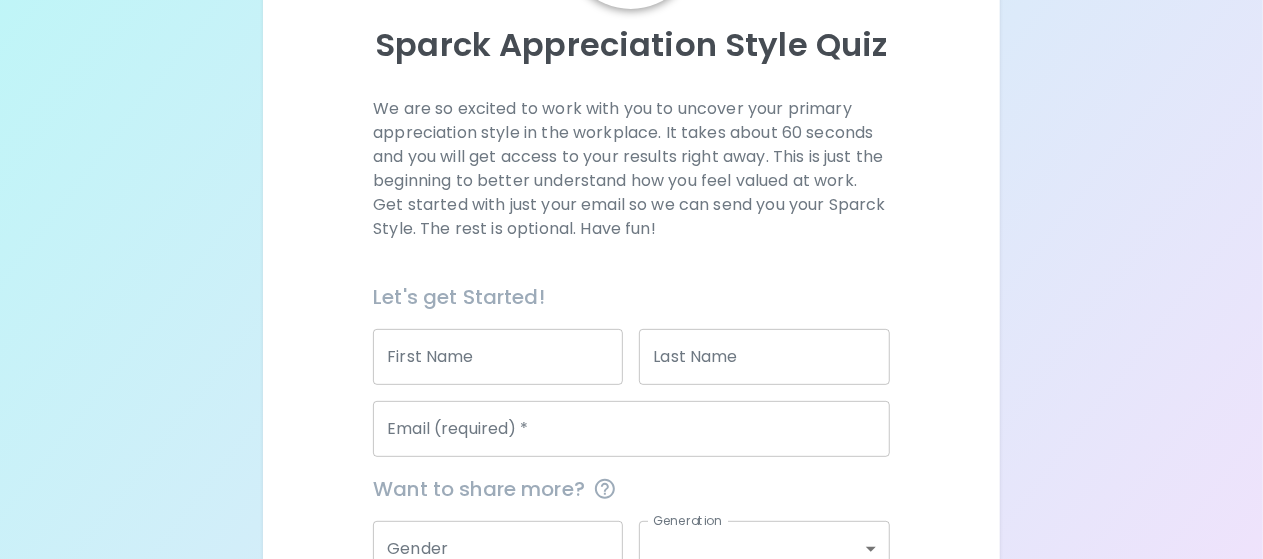 click on "First Name" at bounding box center [498, 357] 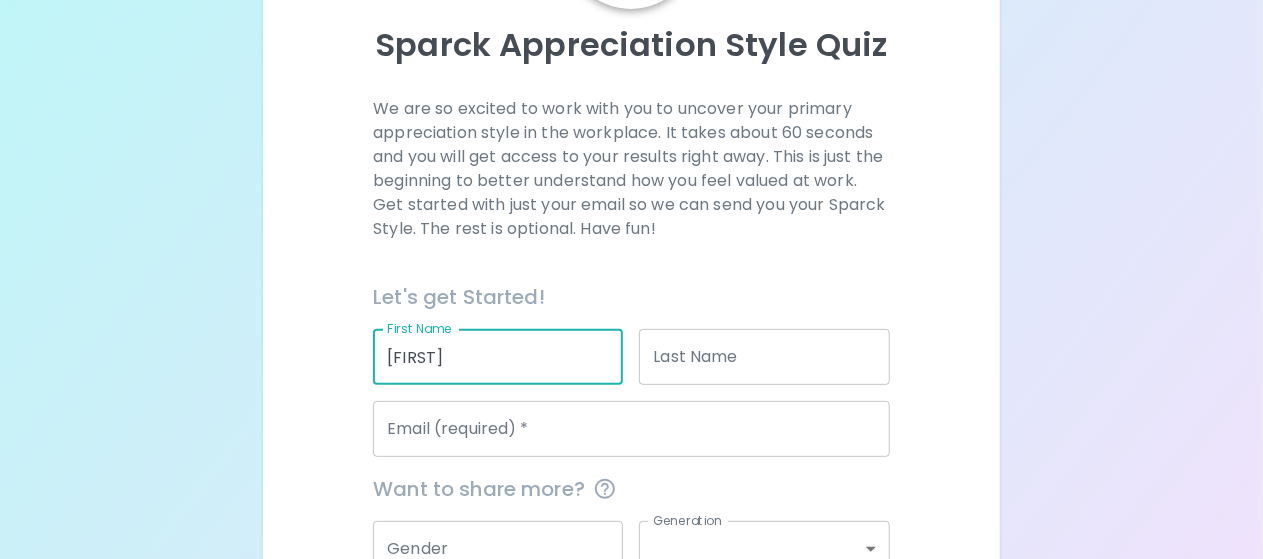 type on "[FIRST]" 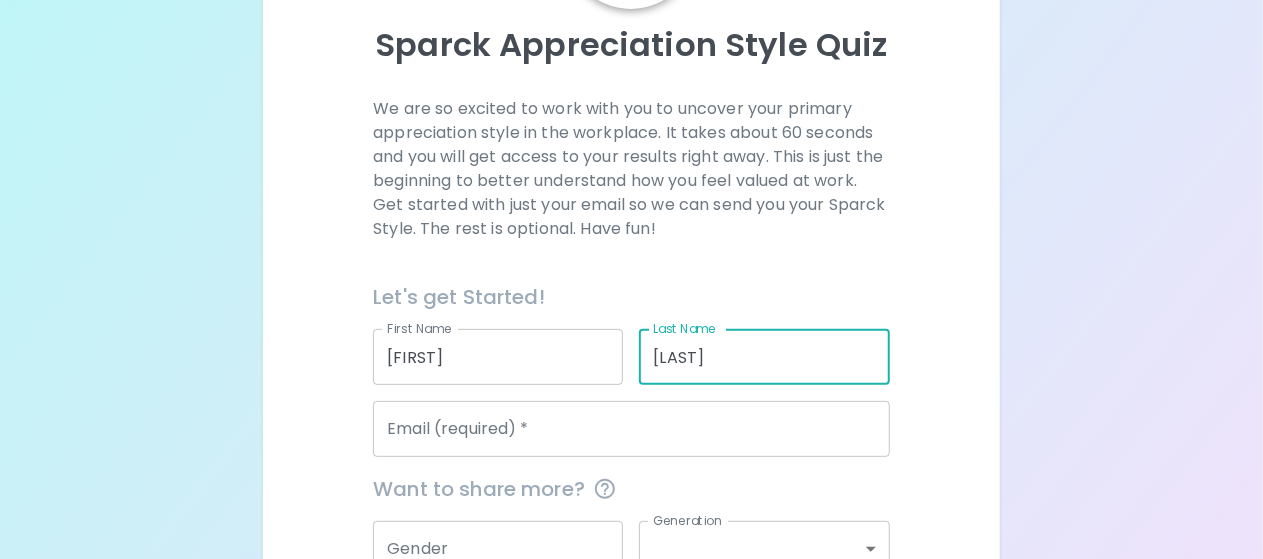type on "[LAST]" 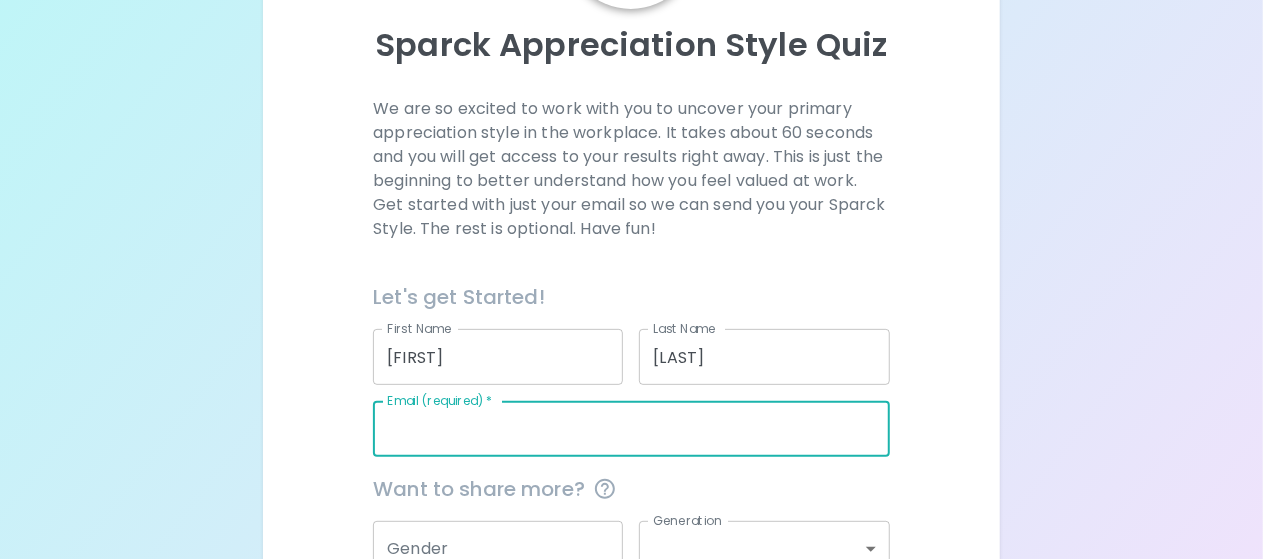 click on "Email (required)   *" at bounding box center (631, 429) 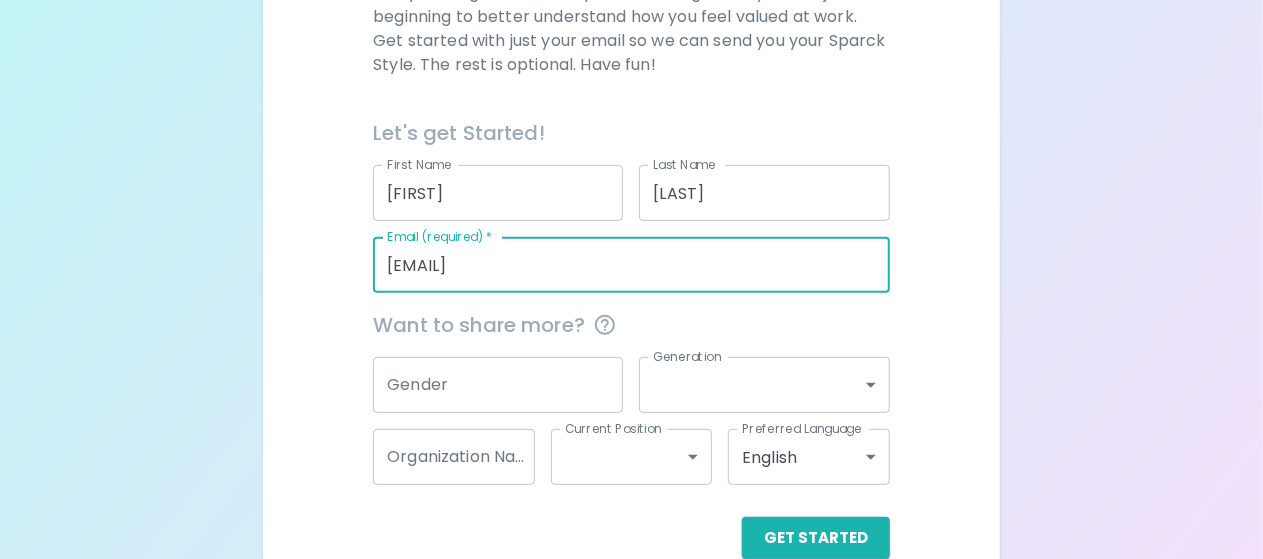 scroll, scrollTop: 380, scrollLeft: 0, axis: vertical 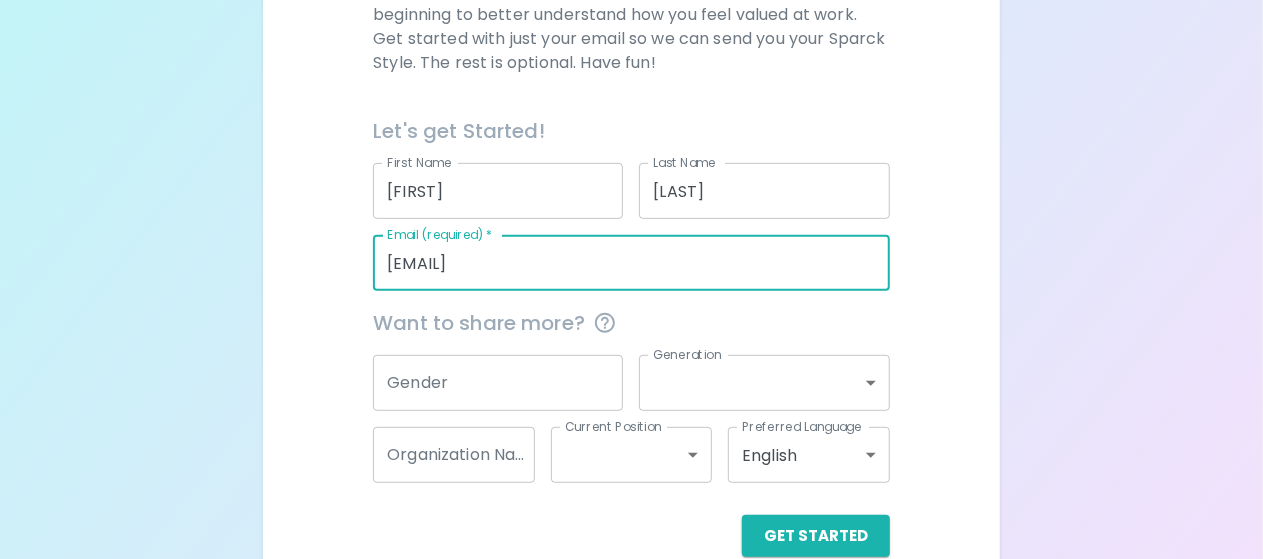 type on "[EMAIL]" 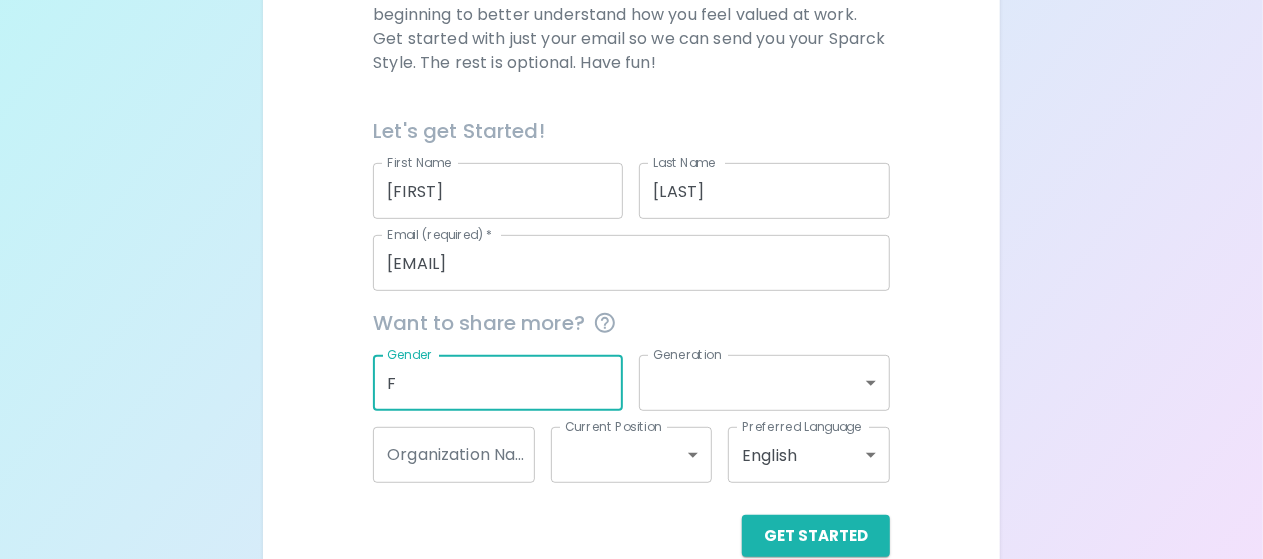 type on "F" 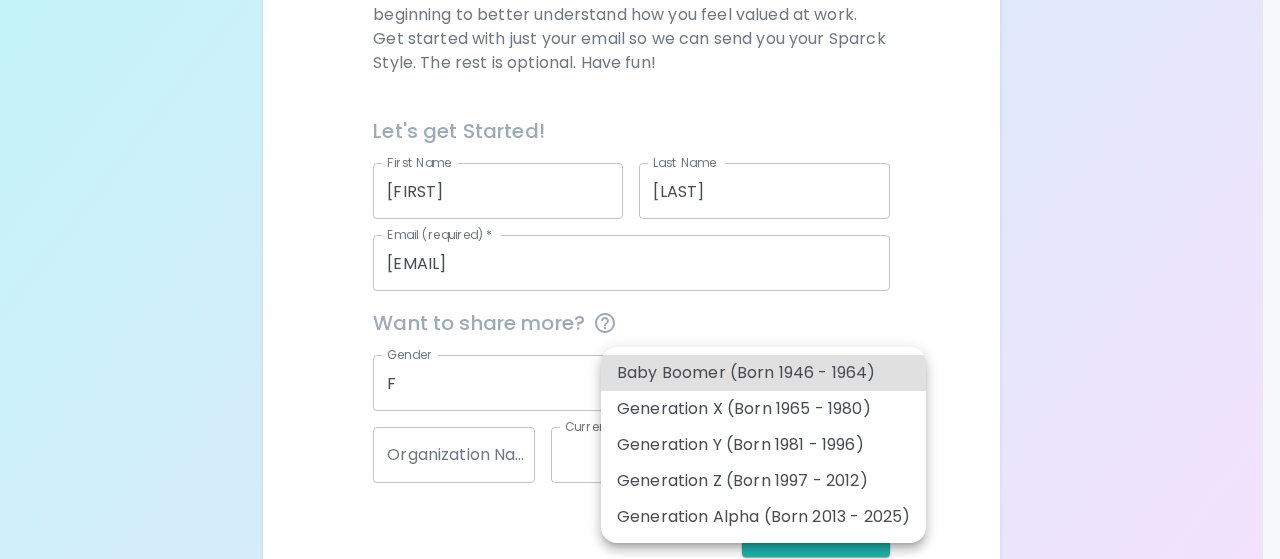 click on "Sparck Appreciation Style Quiz We are so excited to work with you to uncover your primary appreciation style in the workplace. It takes about 60 seconds and you will get access to your results right away. This is just the beginning to better understand how you feel valued at work. Get started with just your email so we can send you your Sparck Style. The rest is optional. Have fun! Let's get Started! First Name [FIRST] First Name Last Name [LAST] Last Name Email (required)   * [EMAIL] Email (required)   * Want to share more? Gender F Gender Generation ​ Generation Organization Name [ORGANIZATION] Organization Name Current Position ​ Current Position Preferred Language English en Preferred Language Get Started   English Español العربية‏ Português Baby Boomer (Born 1946 - 1964) Generation X (Born 1965 - 1980) Generation Y (Born 1981 - 1996) Generation Z (Born 1997 - 2012) Generation Alpha (Born 2013 - 2025)" at bounding box center (640, 108) 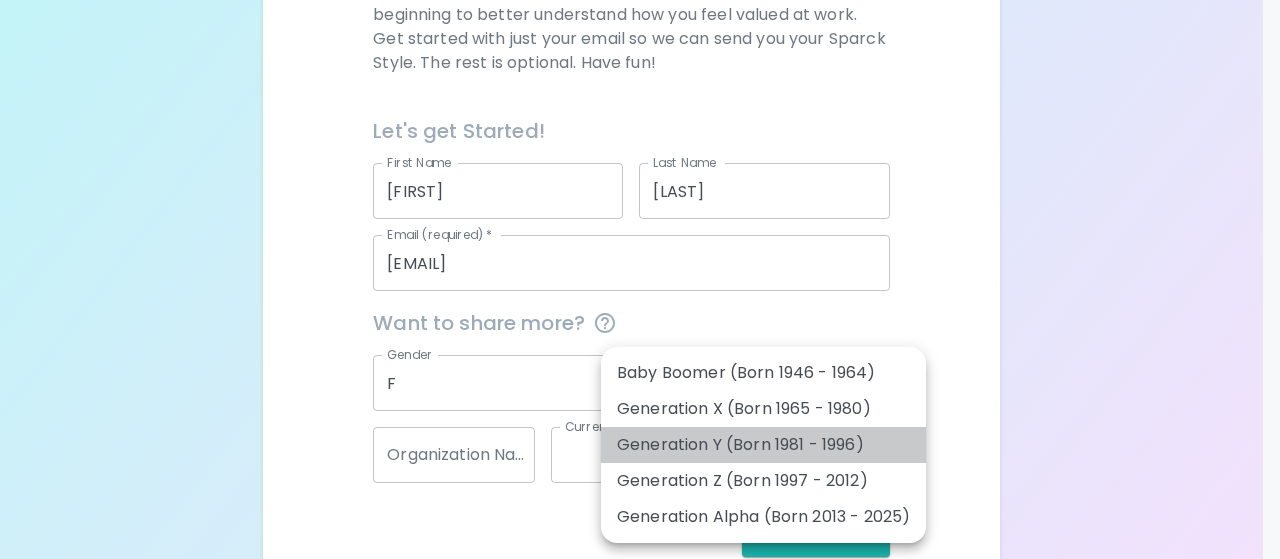 click on "Generation Y (Born 1981 - 1996)" at bounding box center (763, 445) 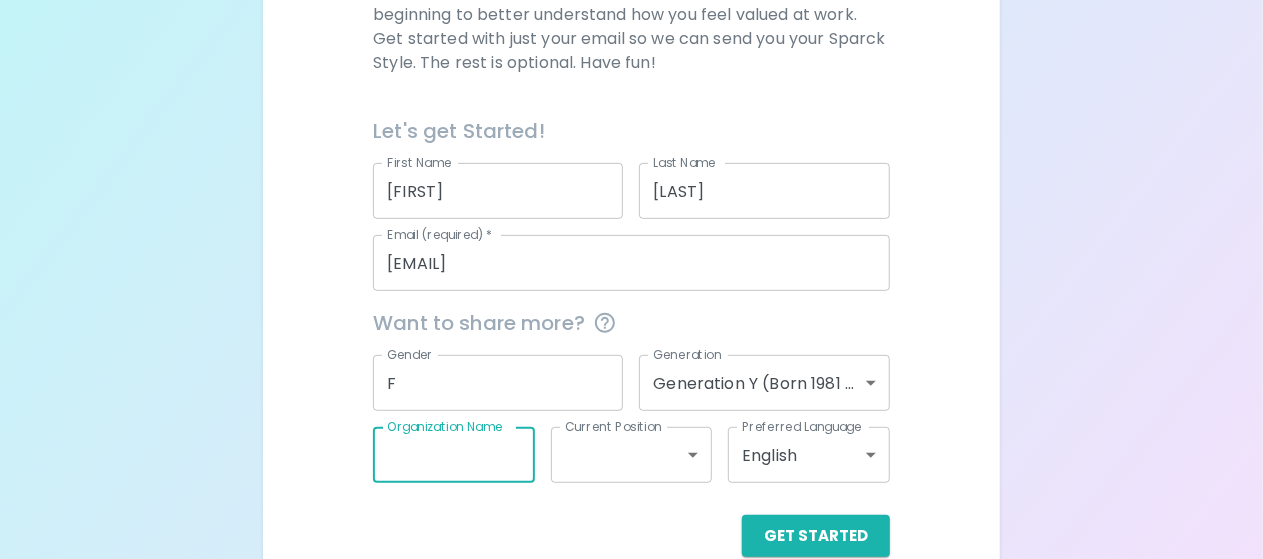click on "Organization Name" at bounding box center (454, 455) 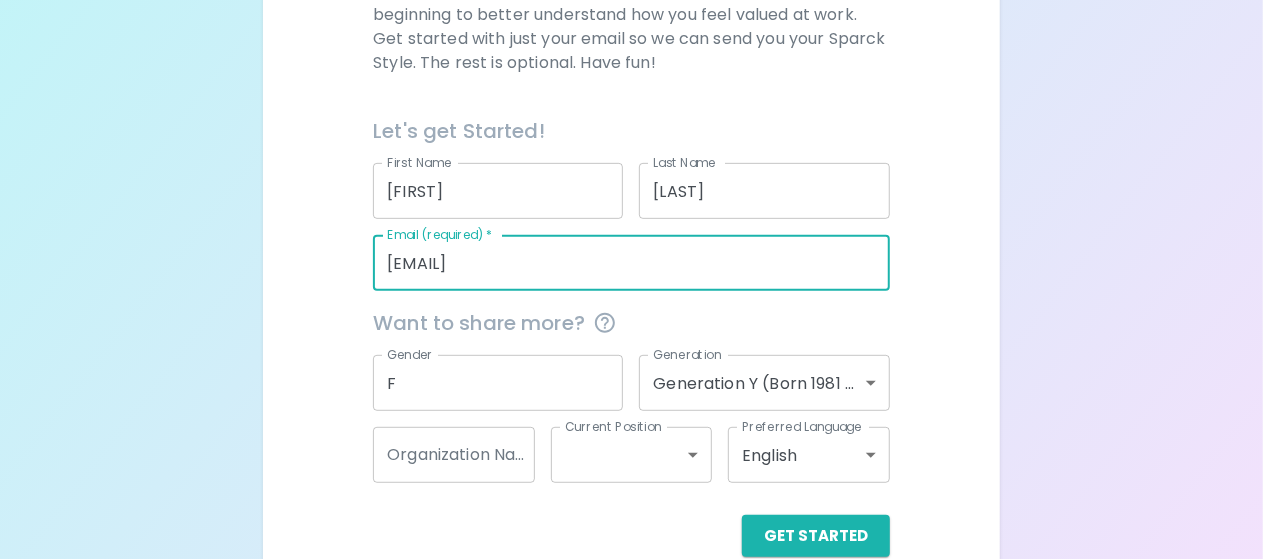 click on "[EMAIL]" at bounding box center [631, 263] 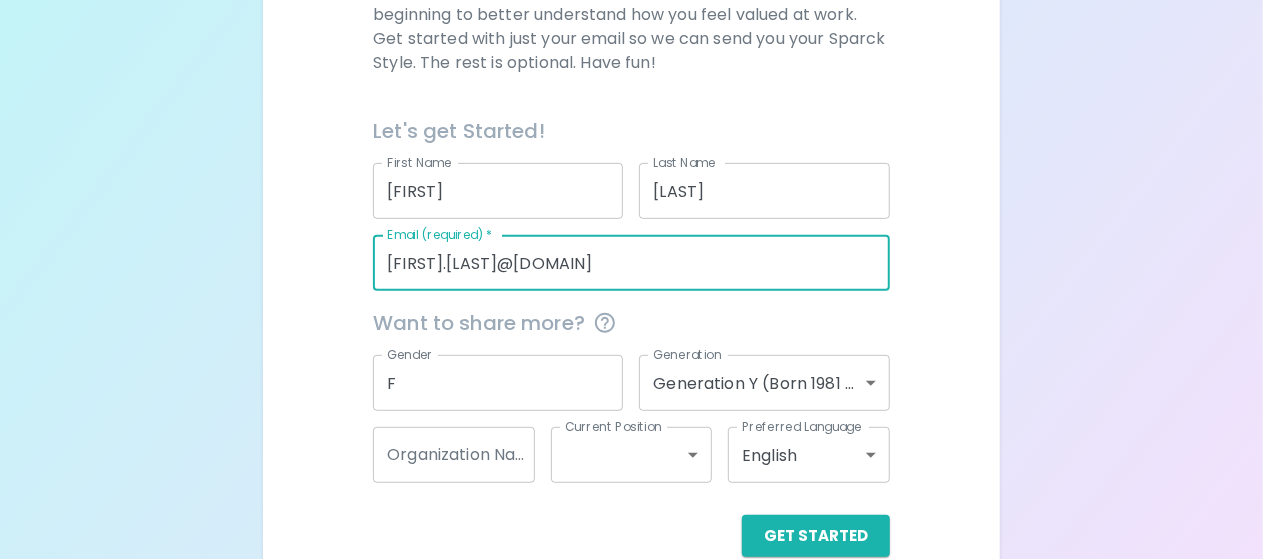 type on "[FIRST].[LAST]@[DOMAIN]" 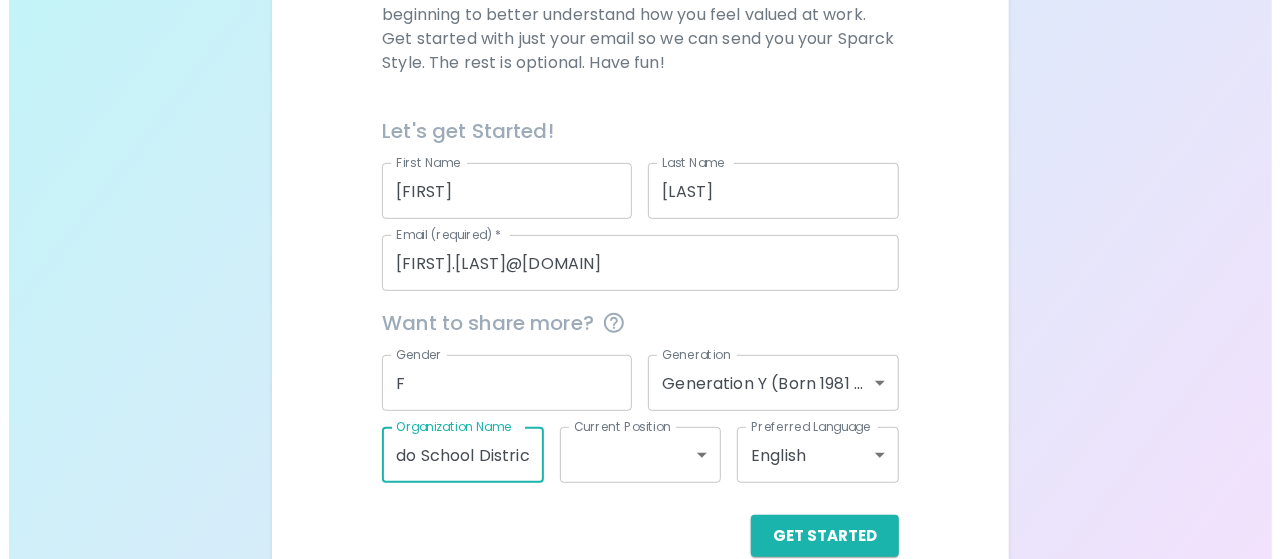 scroll, scrollTop: 0, scrollLeft: 63, axis: horizontal 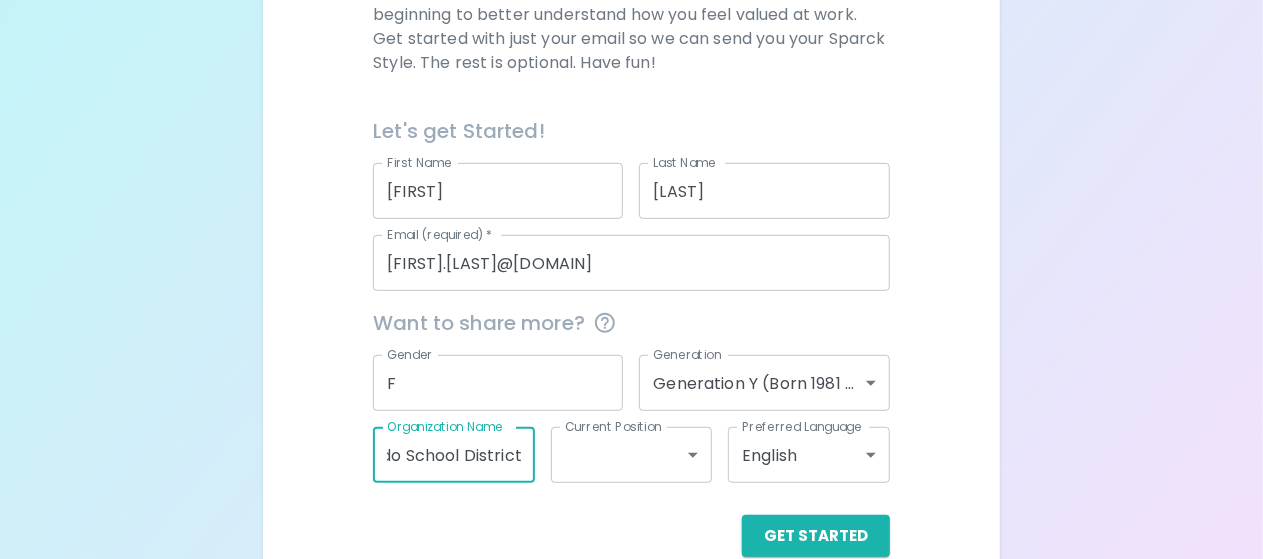 type on "El Dorado School District" 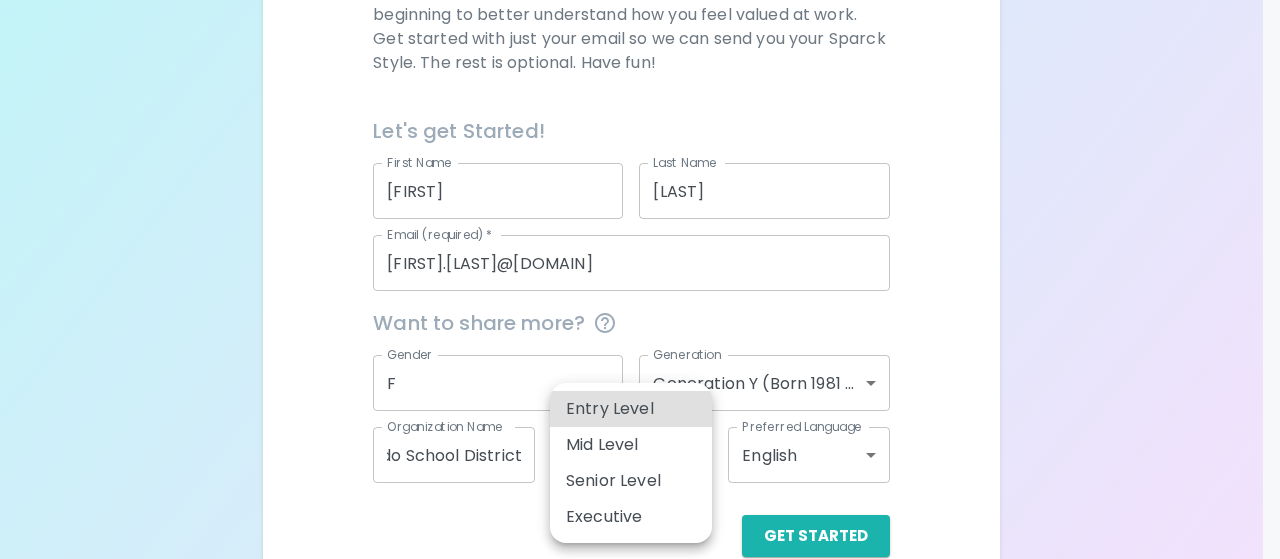 click on "Sparck Appreciation Style Quiz We are so excited to work with you to uncover your primary appreciation style in the workplace. It takes about 60 seconds and you will get access to your results right away. This is just the beginning to better understand how you feel valued at work. Get started with just your email so we can send you your Sparck Style. The rest is optional. Have fun! Let's get Started! First Name [FIRST] First Name Last Name [LAST] Last Name Email (required)   * [EMAIL] Email (required)   * Want to share more? Gender F Gender Generation Generation Y (Born 1981 - 1996) generation_y Generation Organization Name [ORGANIZATION] Organization Name Current Position Entry Level entry_level Current Position Preferred Language English en Preferred Language Get Started   English Español العربية‏ Português Entry Level Mid Level Senior Level Executive" at bounding box center (640, 108) 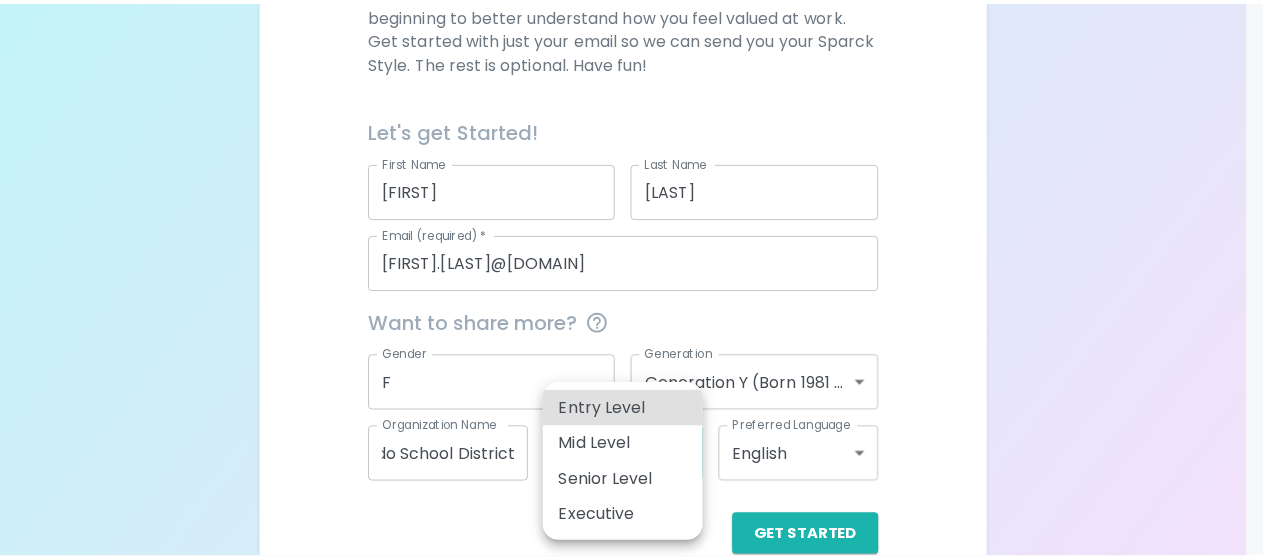 scroll, scrollTop: 0, scrollLeft: 0, axis: both 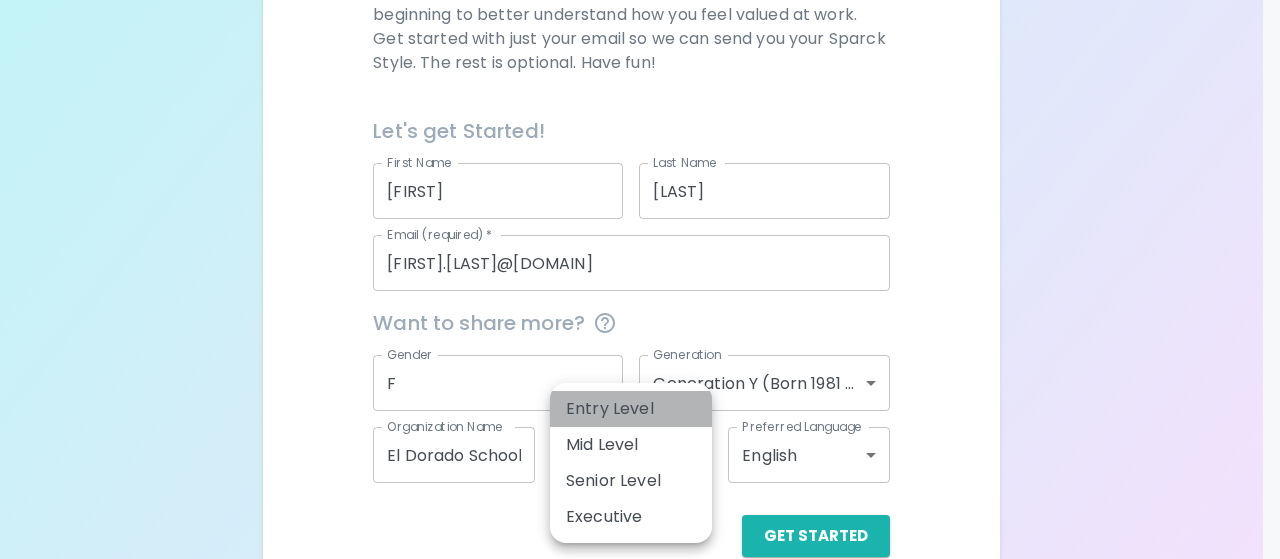 click on "Entry Level" at bounding box center (631, 409) 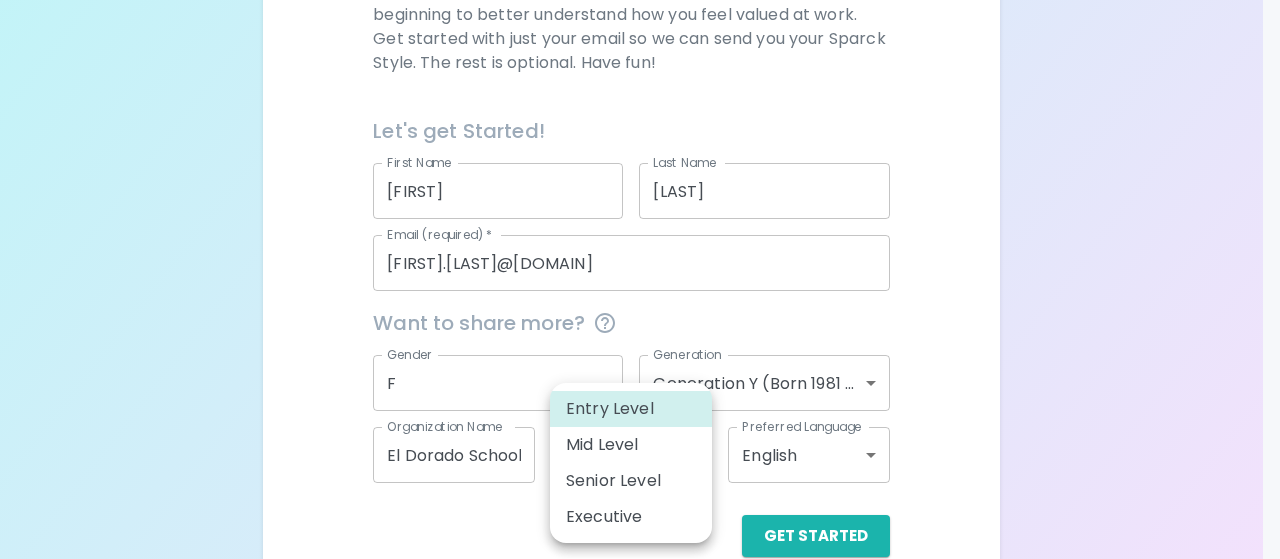 click on "Sparck Appreciation Style Quiz We are so excited to work with you to uncover your primary appreciation style in the workplace. It takes about 60 seconds and you will get access to your results right away. This is just the beginning to better understand how you feel valued at work. Get started with just your email so we can send you your Sparck Style. The rest is optional. Have fun! Let's get Started! First Name [FIRST] First Name Last Name [LAST] Last Name Email (required)   * [EMAIL] Email (required)   * Want to share more? Gender F Gender Generation Generation Y (Born 1981 - 1996) generation_y Generation Organization Name [ORGANIZATION] Organization Name Current Position Entry Level entry_level Current Position Preferred Language English en Preferred Language Get Started   English Español العربية‏ Português Entry Level Mid Level Senior Level Executive" at bounding box center (640, 108) 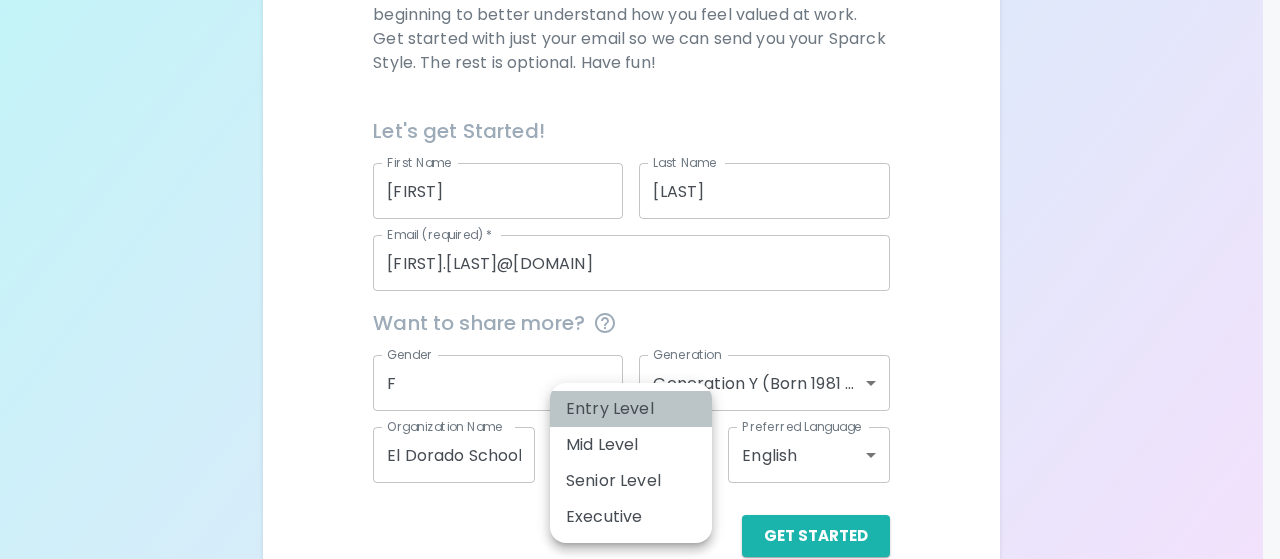 click on "Entry Level" at bounding box center [631, 409] 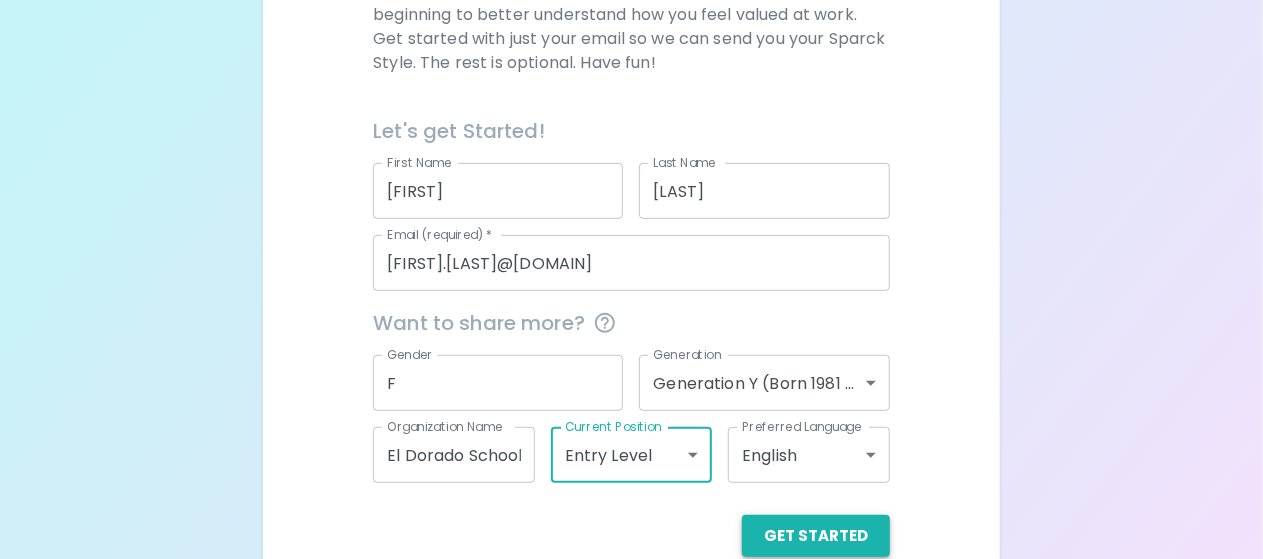 click on "Get Started" at bounding box center [816, 536] 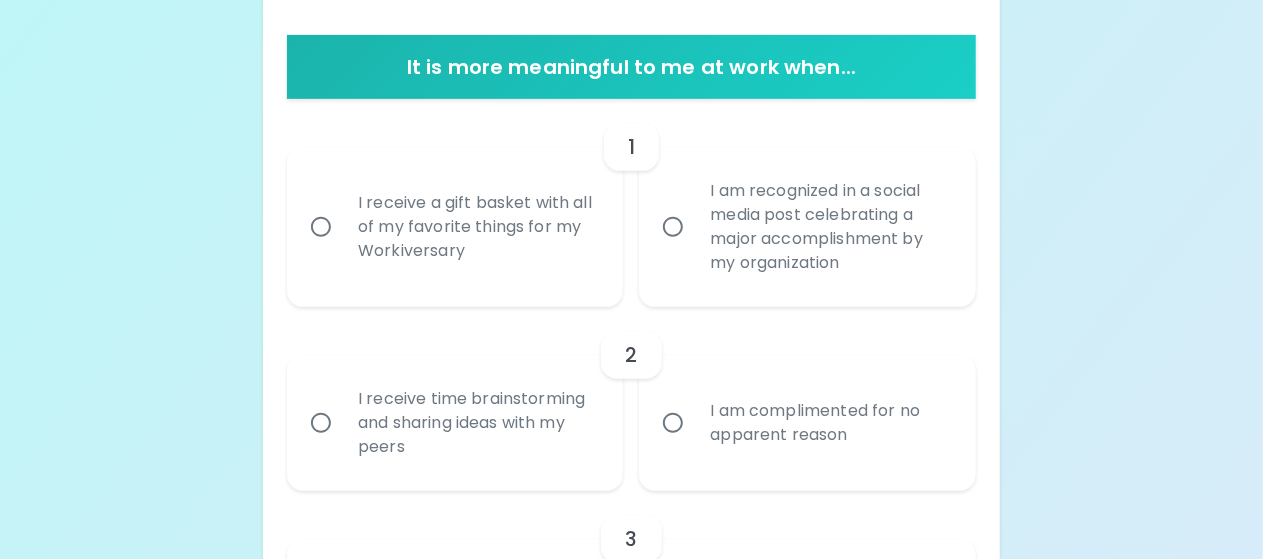 click on "I receive a gift basket with all of my favorite things for my Workiversary" at bounding box center [477, 227] 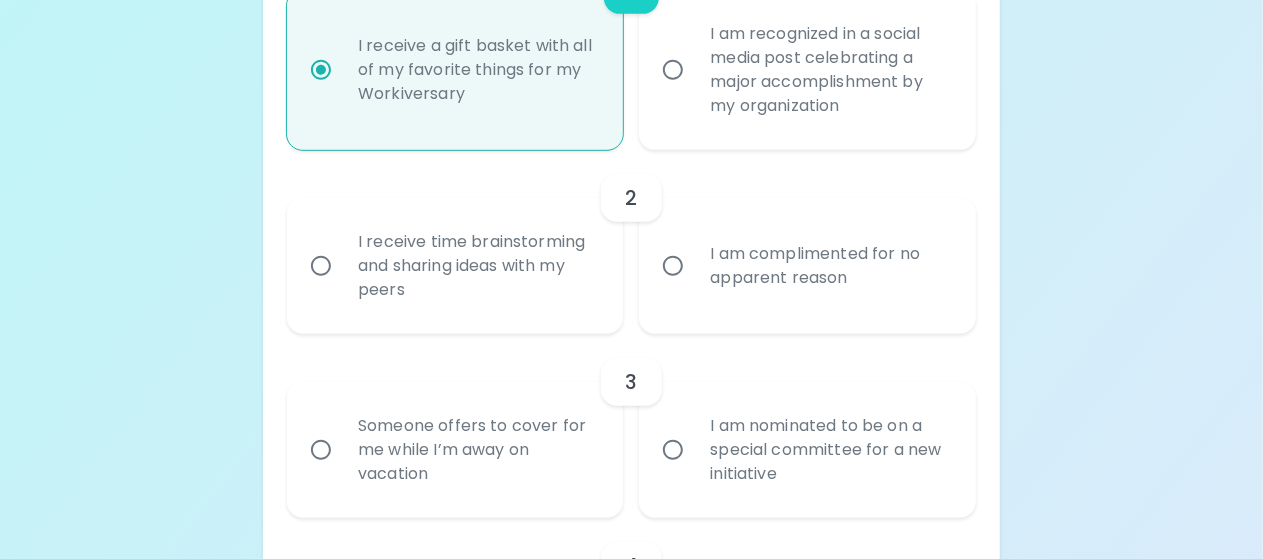 scroll, scrollTop: 540, scrollLeft: 0, axis: vertical 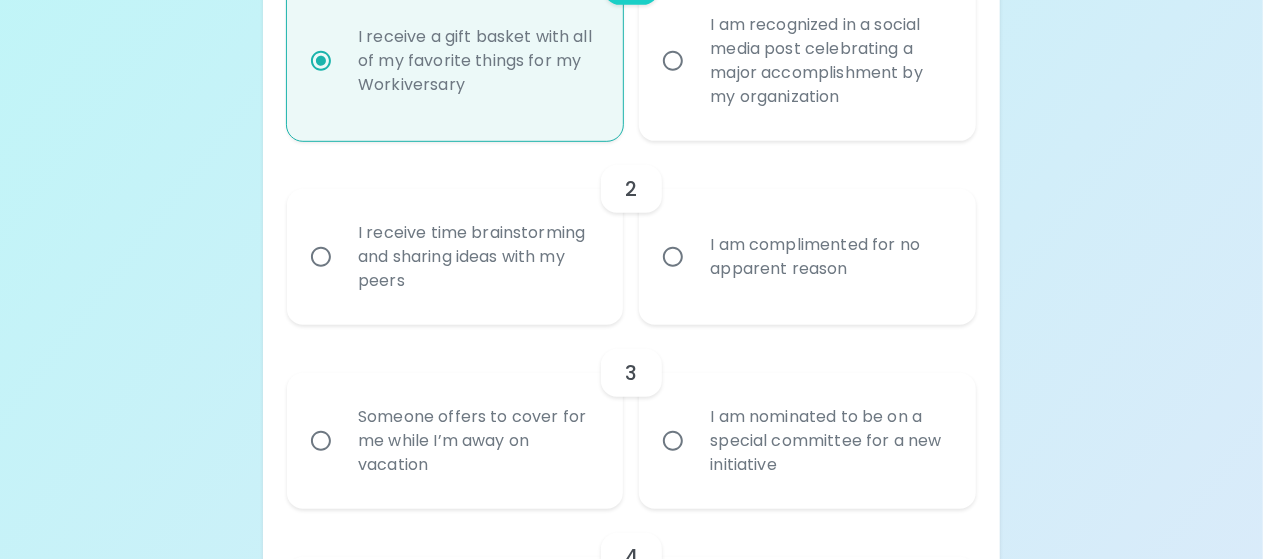 click on "I receive time brainstorming and sharing ideas with my peers" at bounding box center [477, 257] 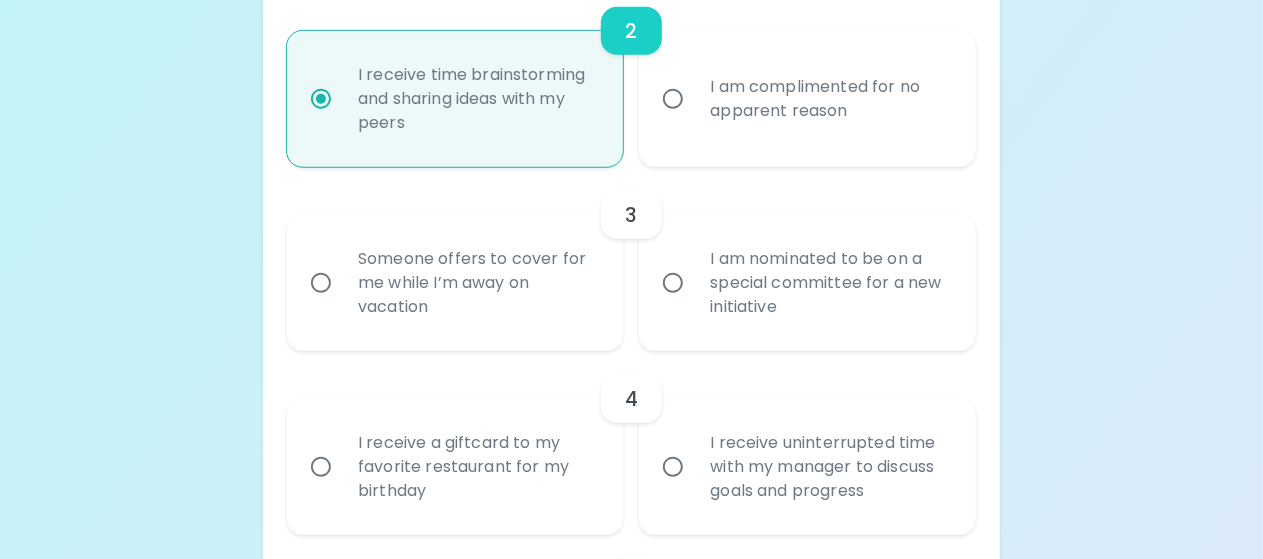 scroll, scrollTop: 706, scrollLeft: 0, axis: vertical 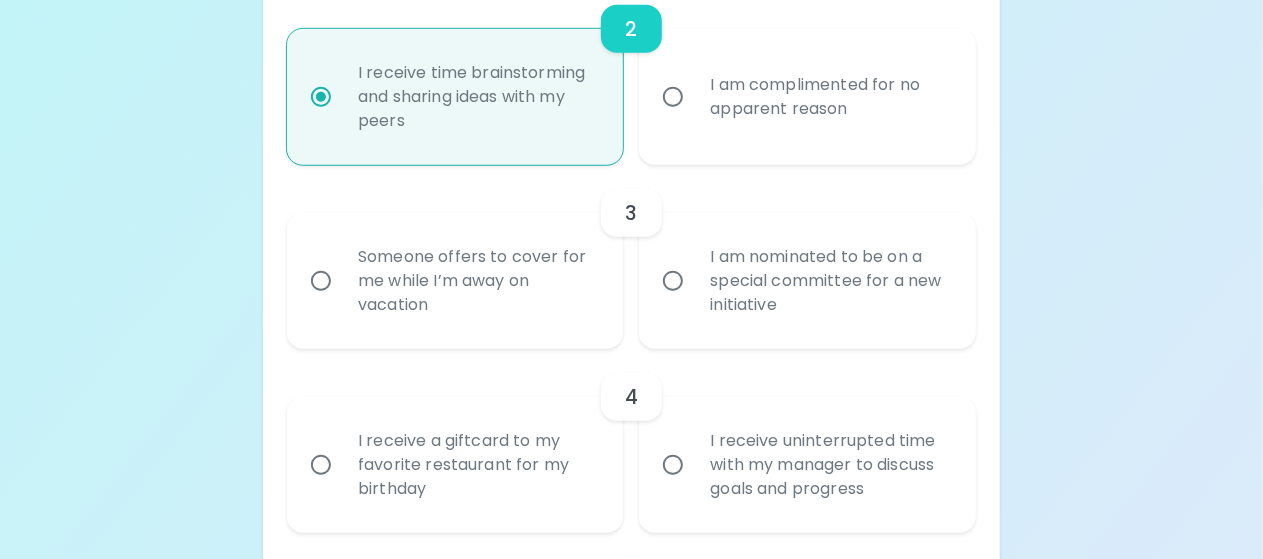radio on "true" 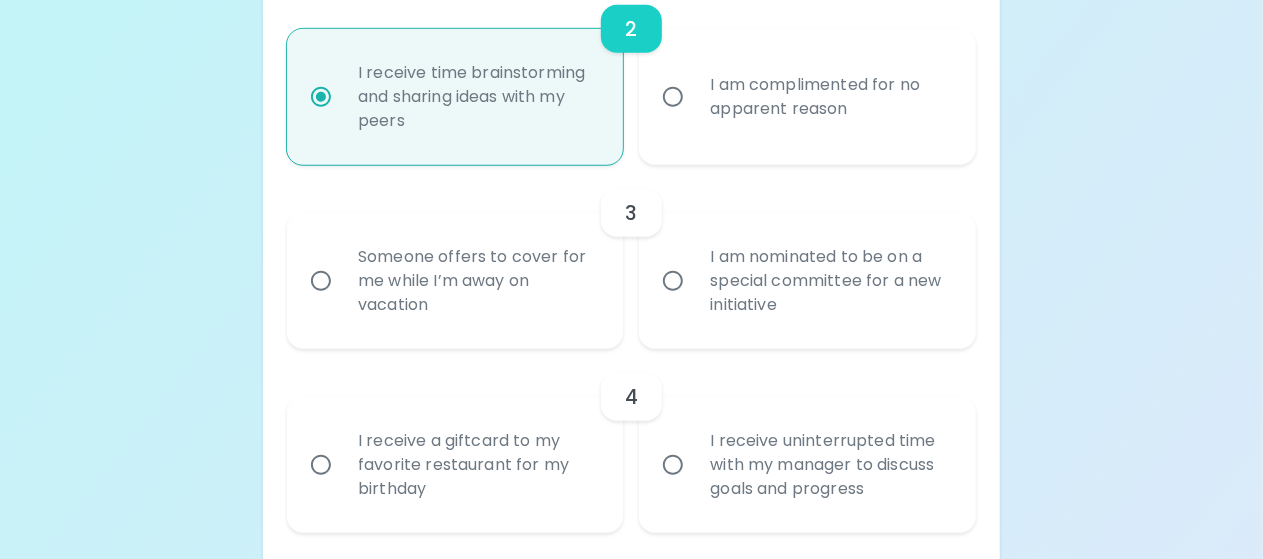 radio on "false" 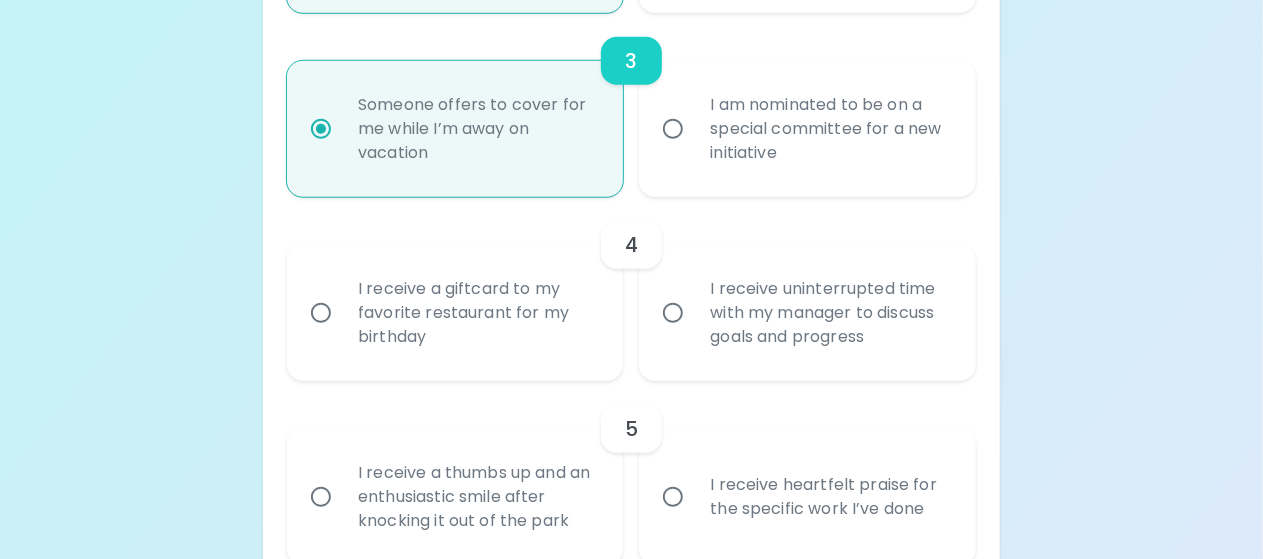 scroll, scrollTop: 866, scrollLeft: 0, axis: vertical 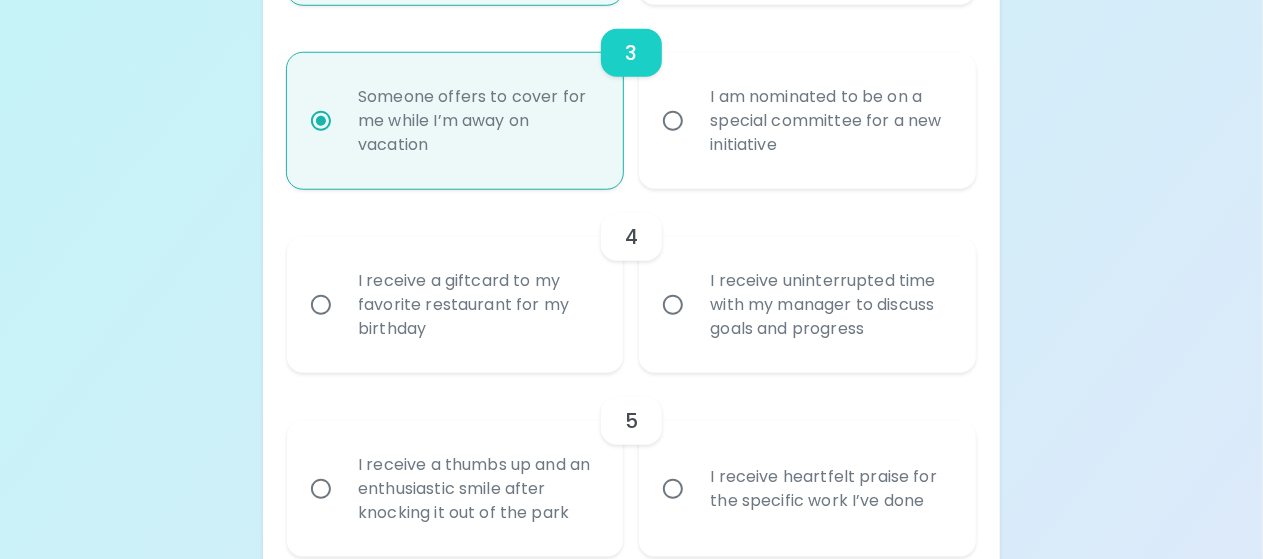 radio on "true" 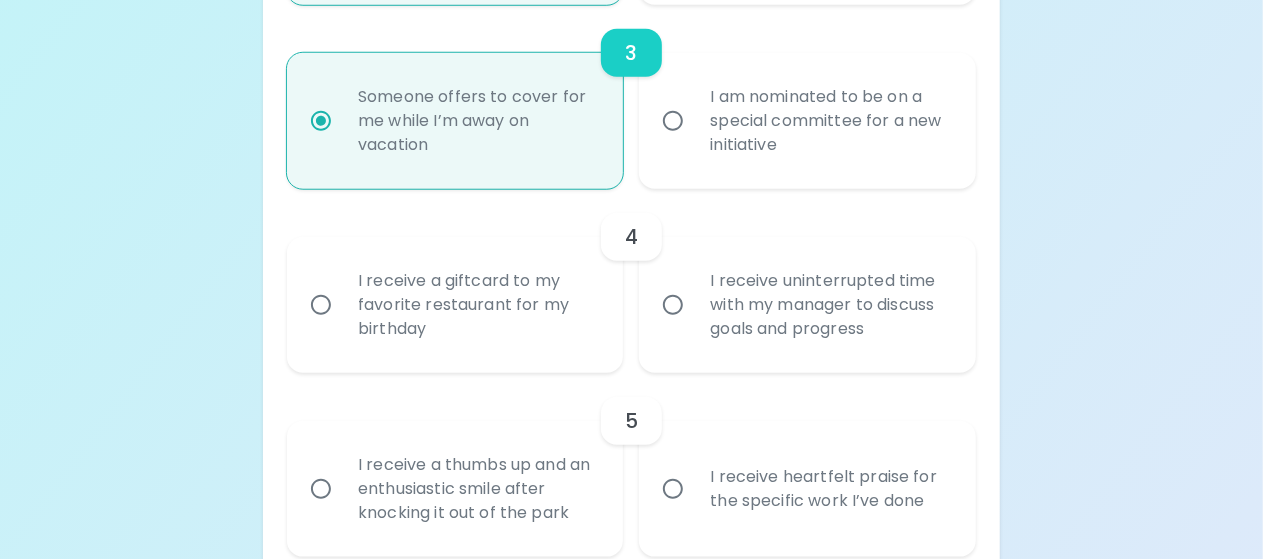 radio on "false" 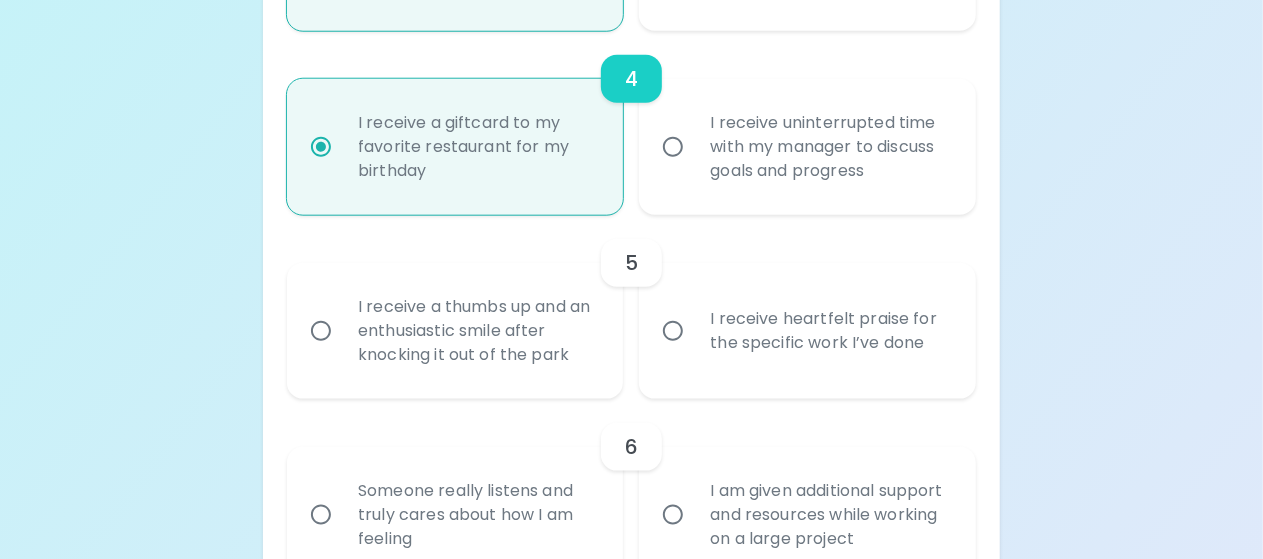 scroll, scrollTop: 1026, scrollLeft: 0, axis: vertical 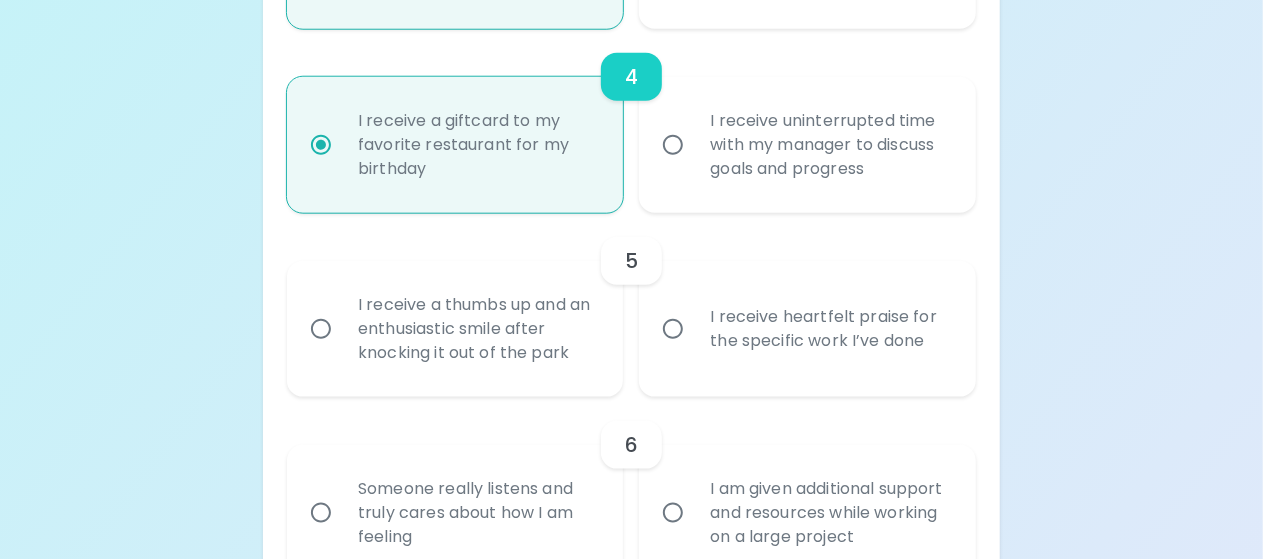 radio on "true" 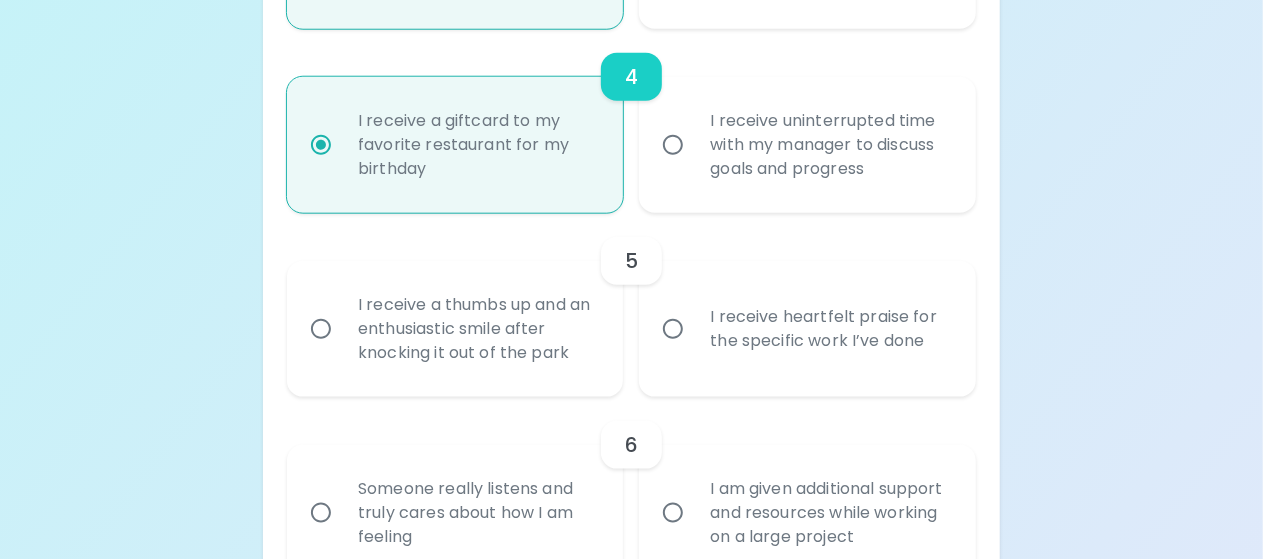 radio on "false" 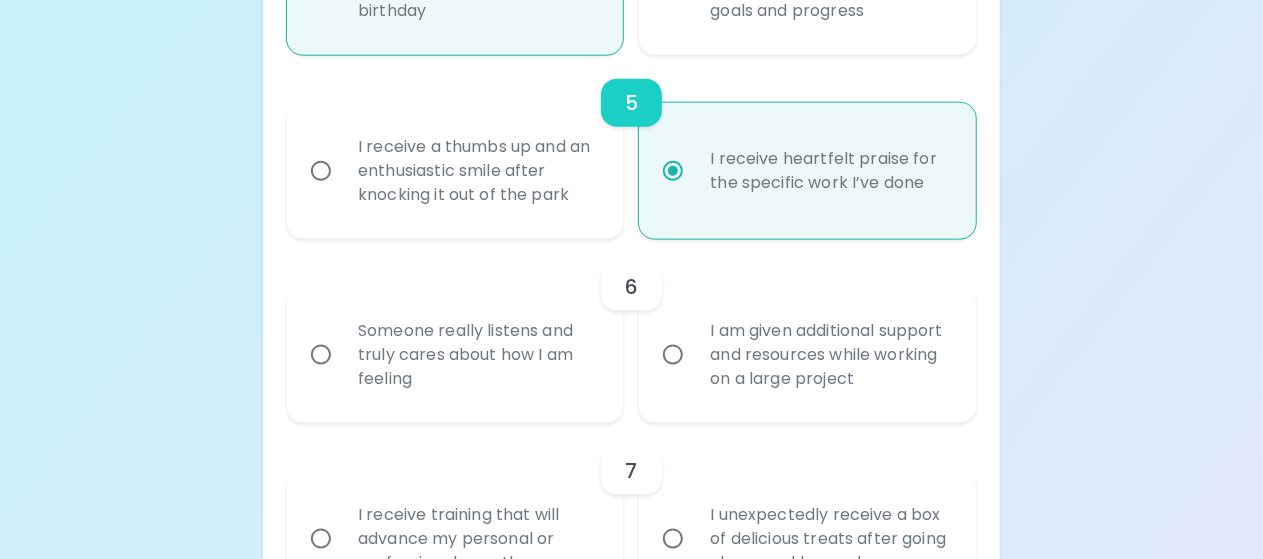 scroll, scrollTop: 1186, scrollLeft: 0, axis: vertical 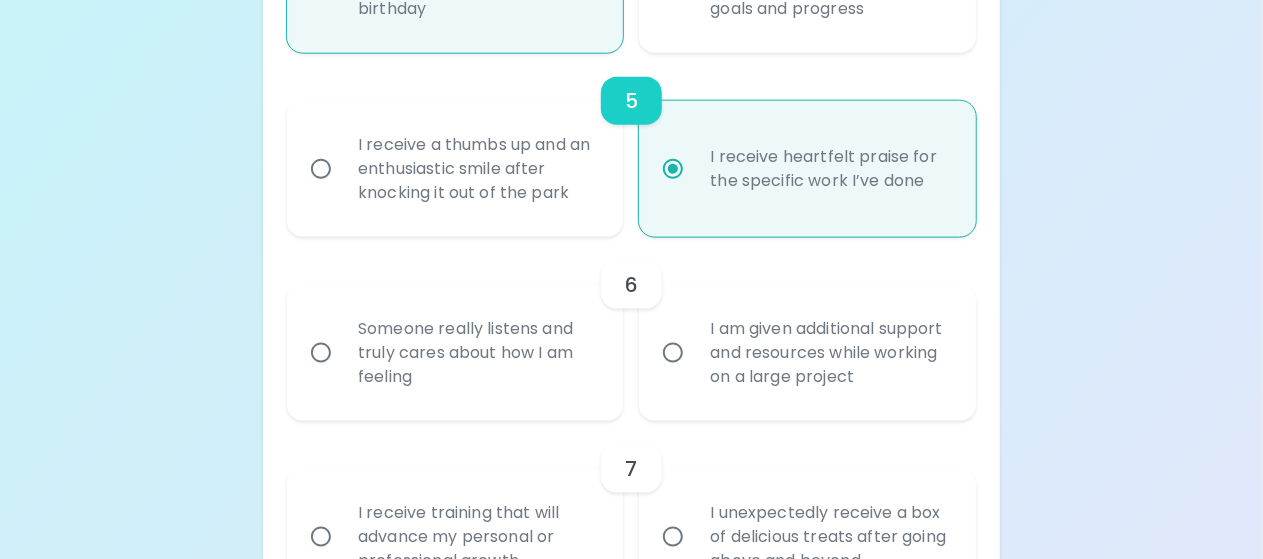 radio on "true" 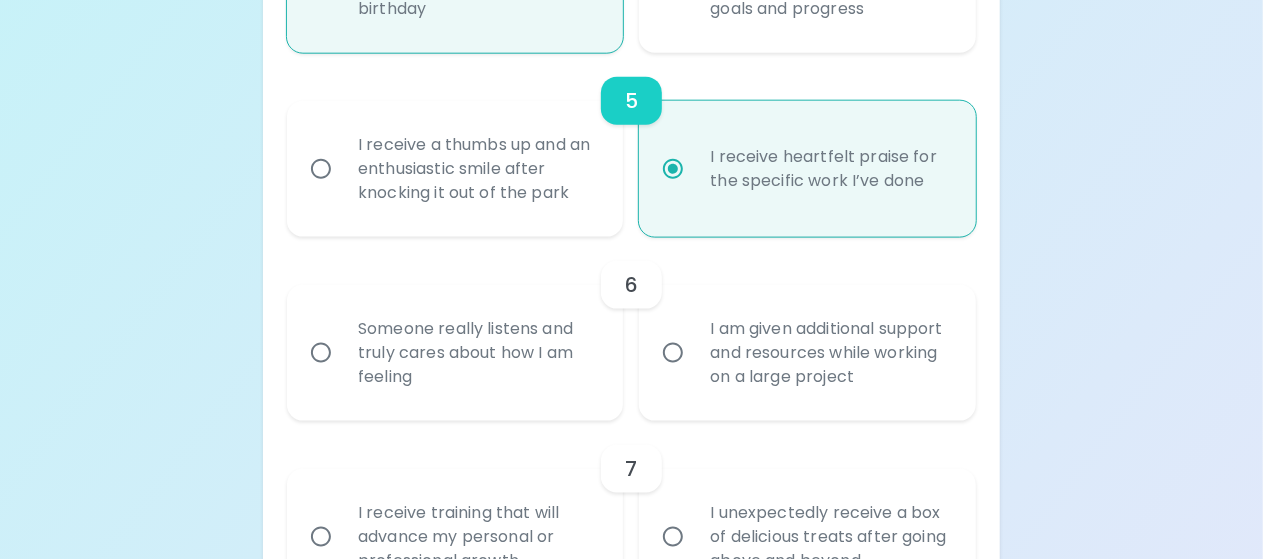 radio on "false" 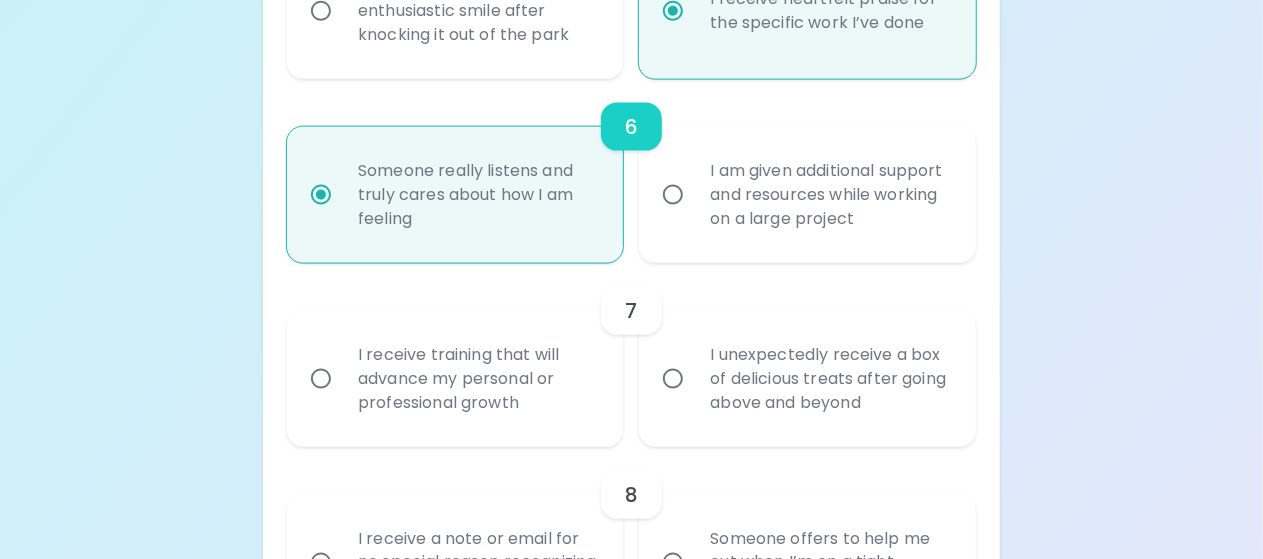 scroll, scrollTop: 1346, scrollLeft: 0, axis: vertical 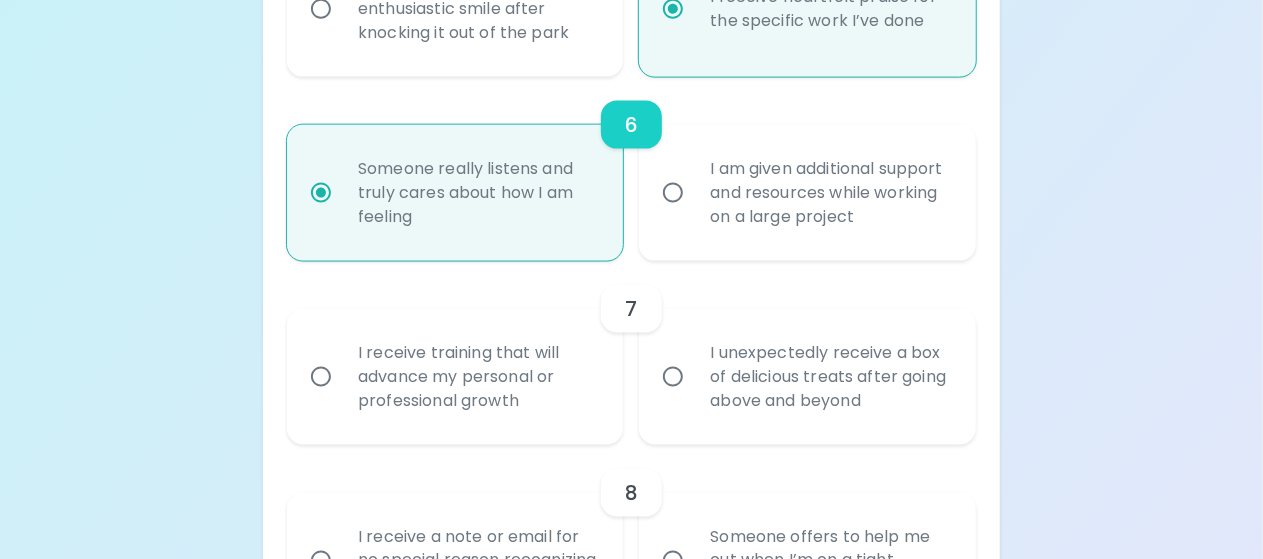 radio on "true" 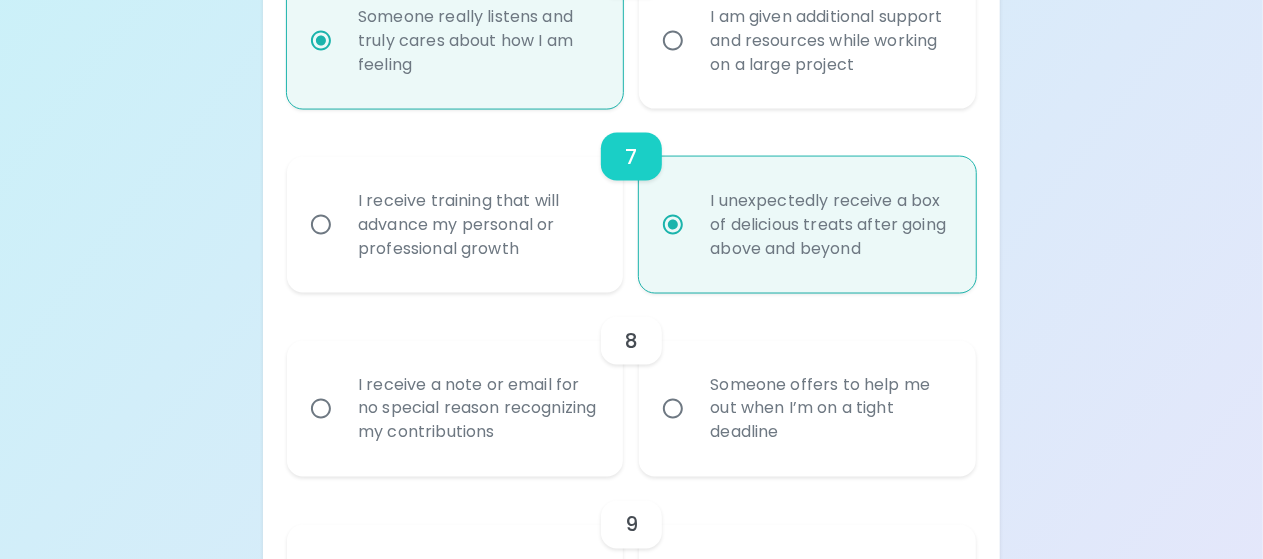 scroll, scrollTop: 1506, scrollLeft: 0, axis: vertical 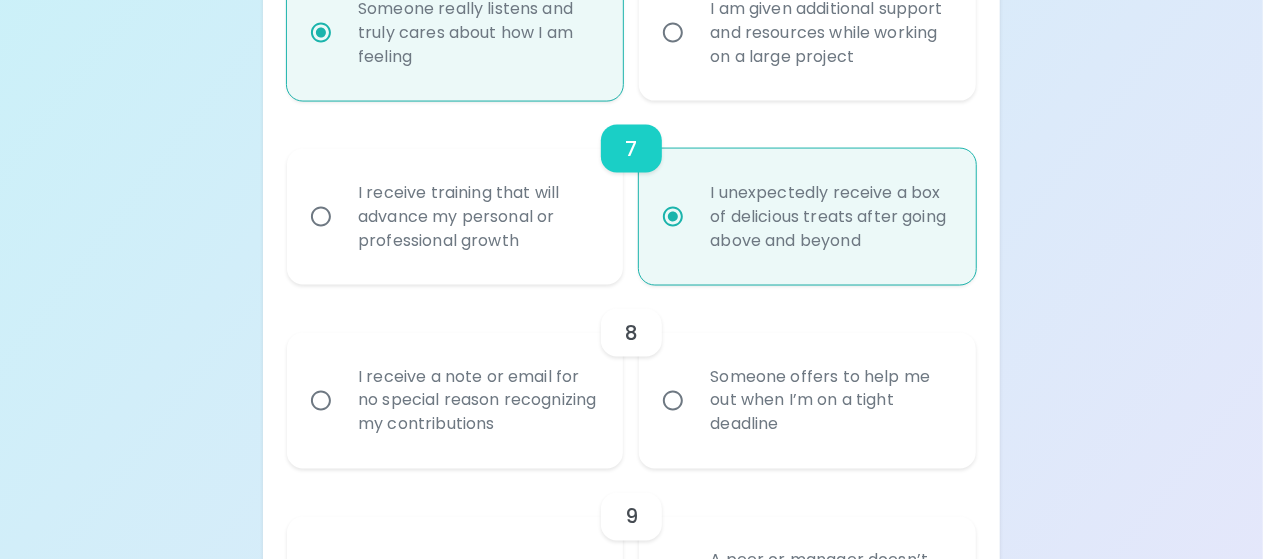 radio on "true" 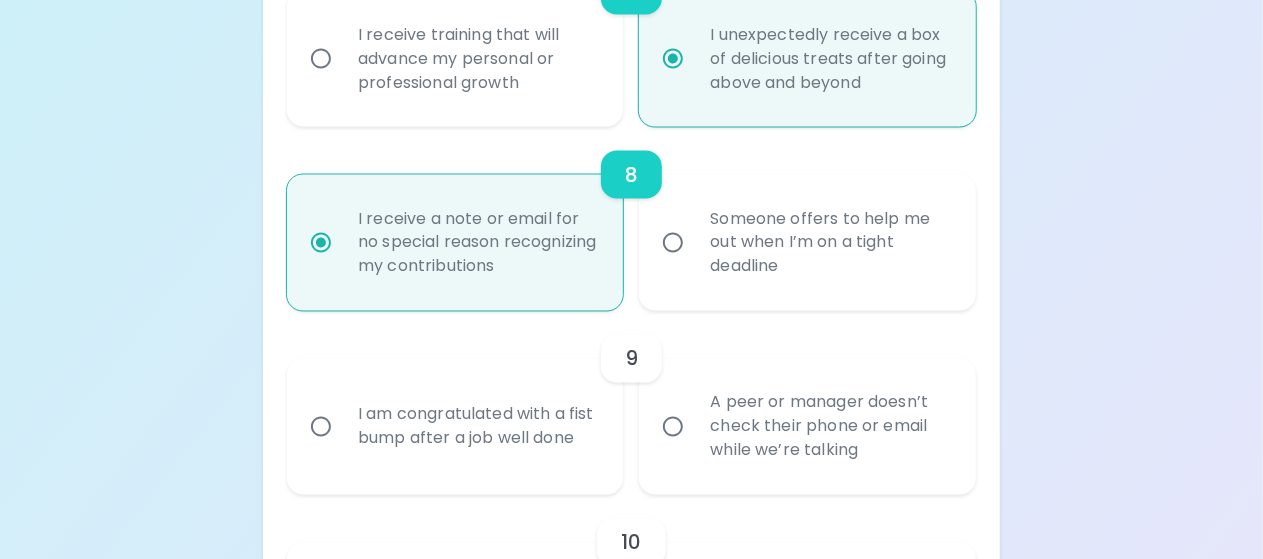 scroll, scrollTop: 1666, scrollLeft: 0, axis: vertical 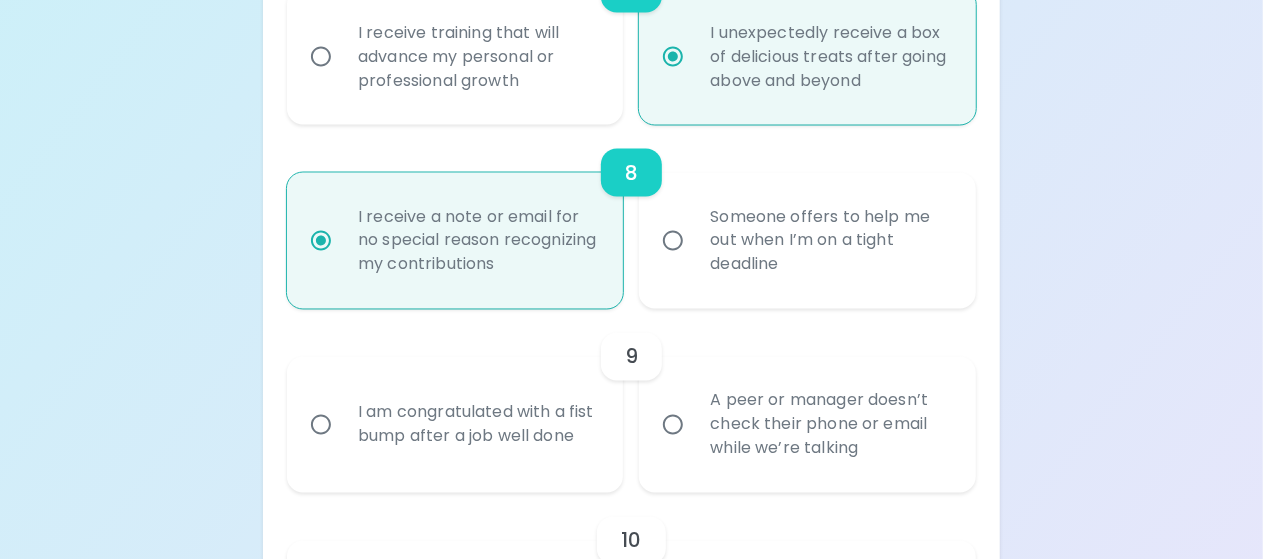 radio on "true" 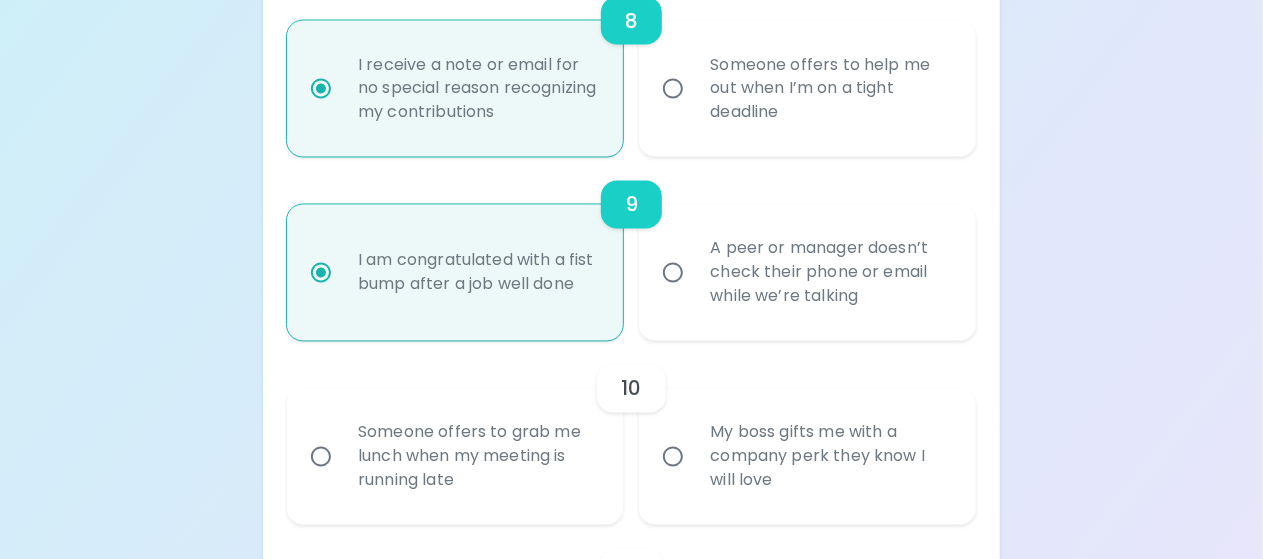 scroll, scrollTop: 1826, scrollLeft: 0, axis: vertical 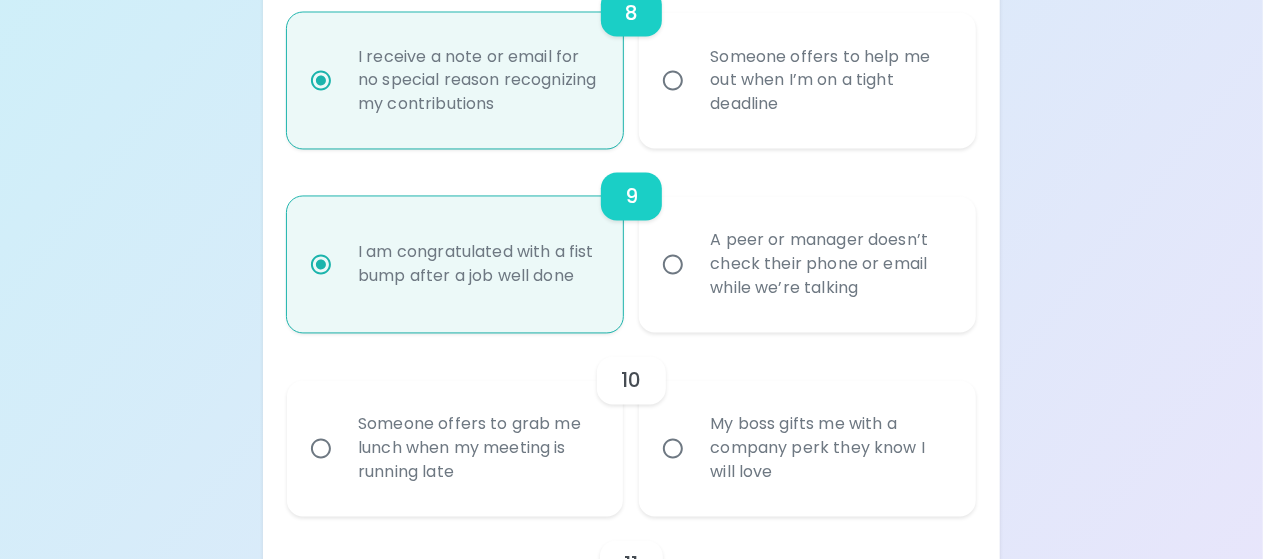 radio on "true" 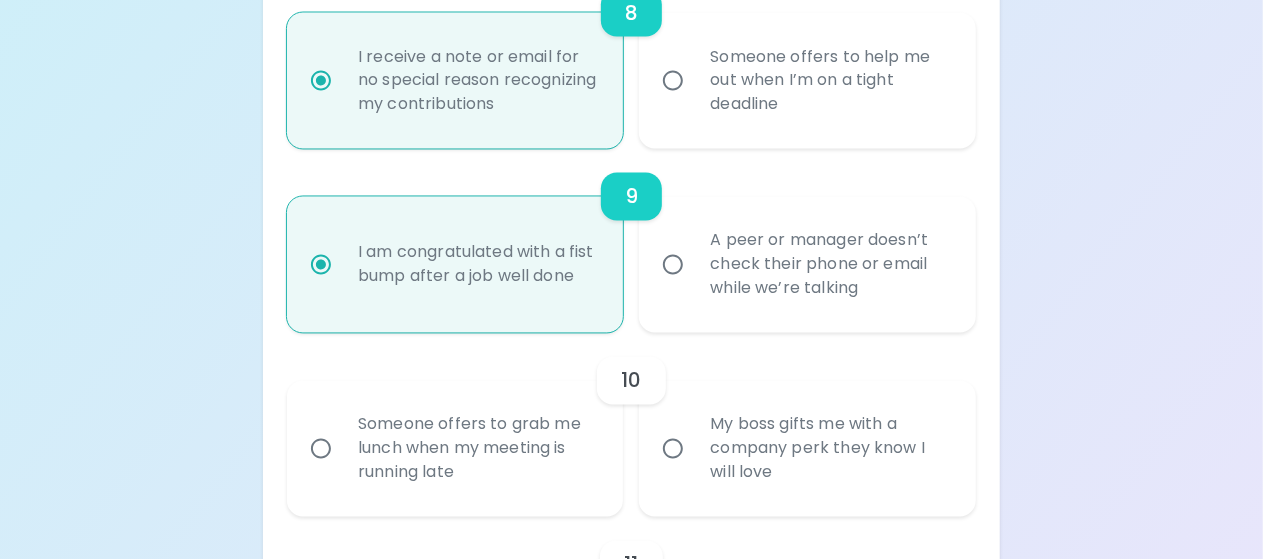 radio on "false" 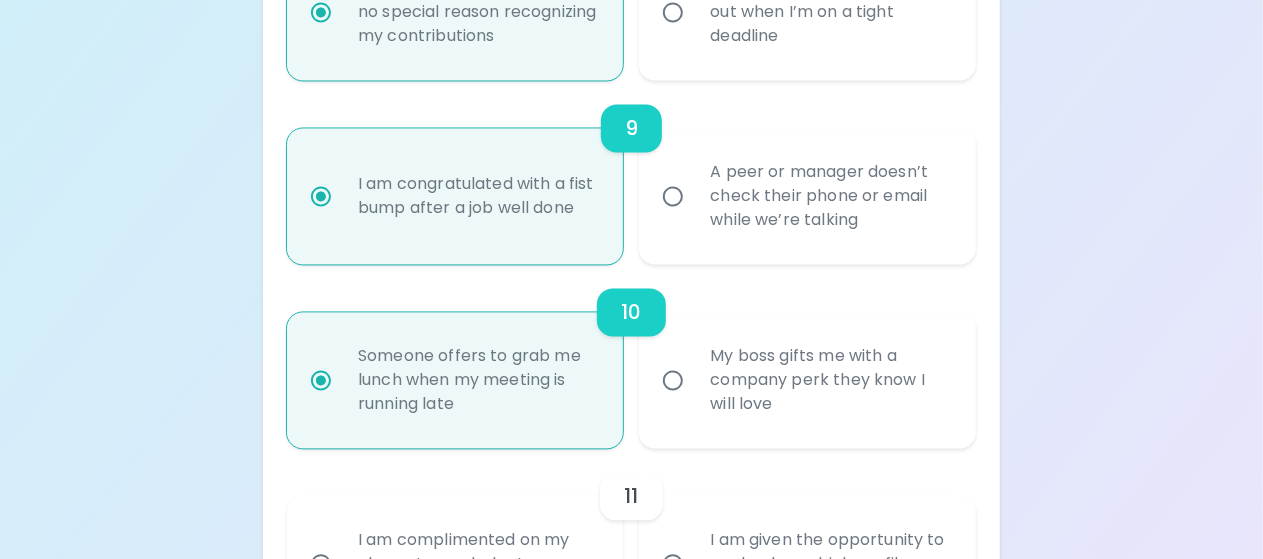 scroll, scrollTop: 1986, scrollLeft: 0, axis: vertical 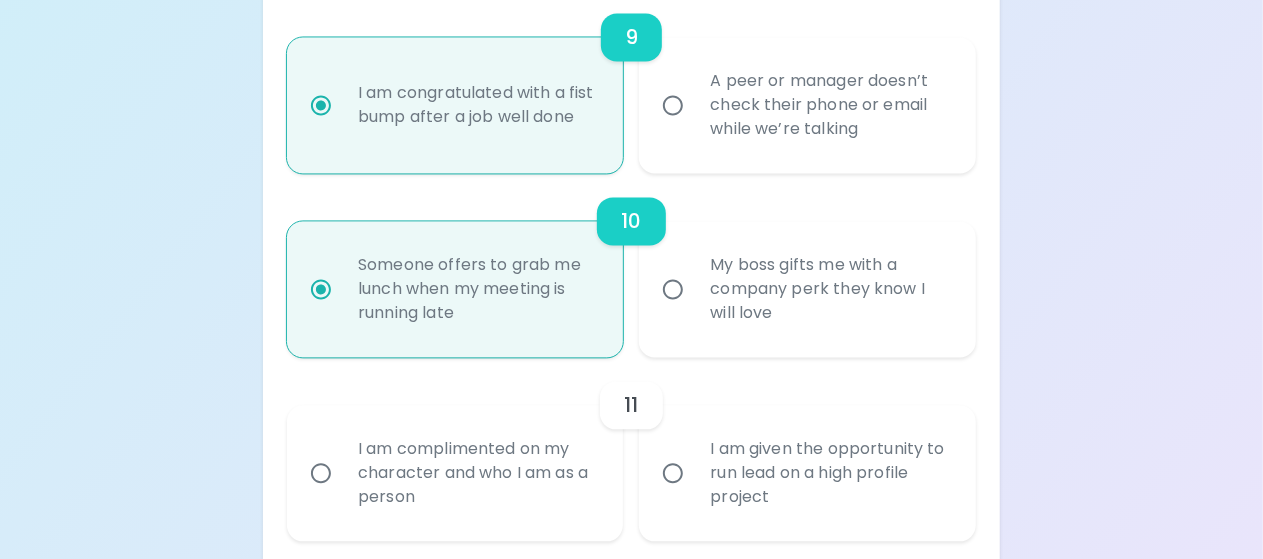 radio on "true" 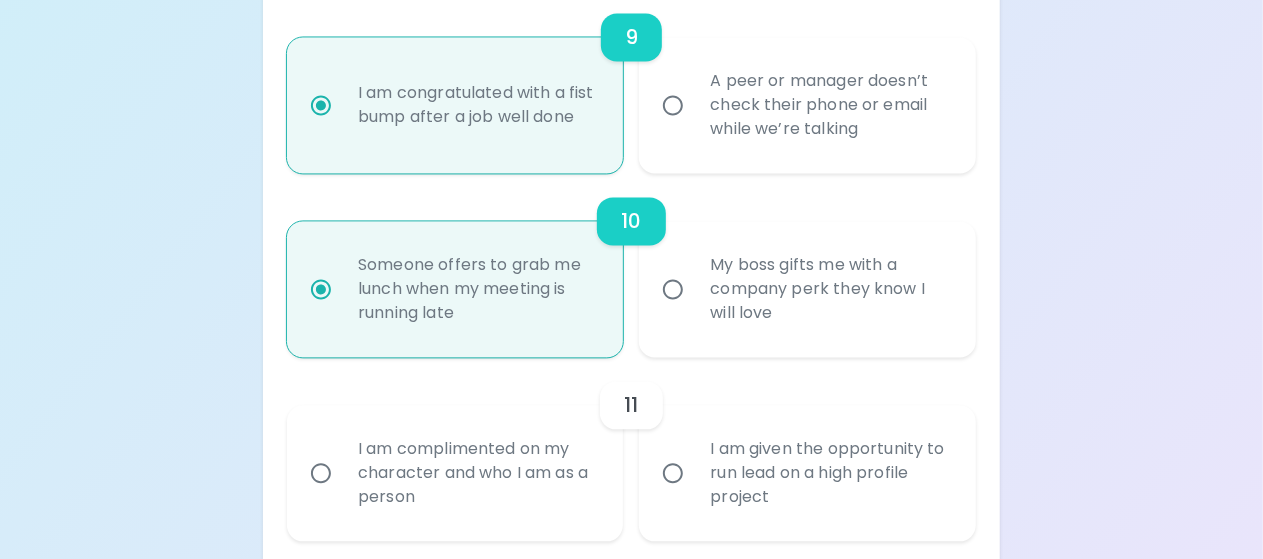 radio on "false" 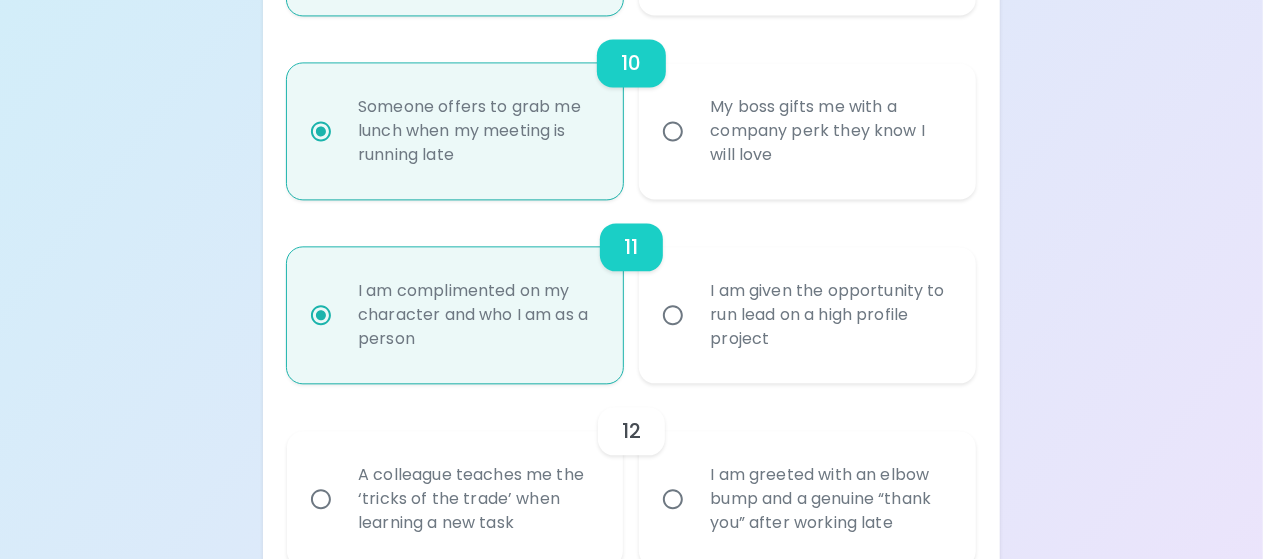 scroll, scrollTop: 2146, scrollLeft: 0, axis: vertical 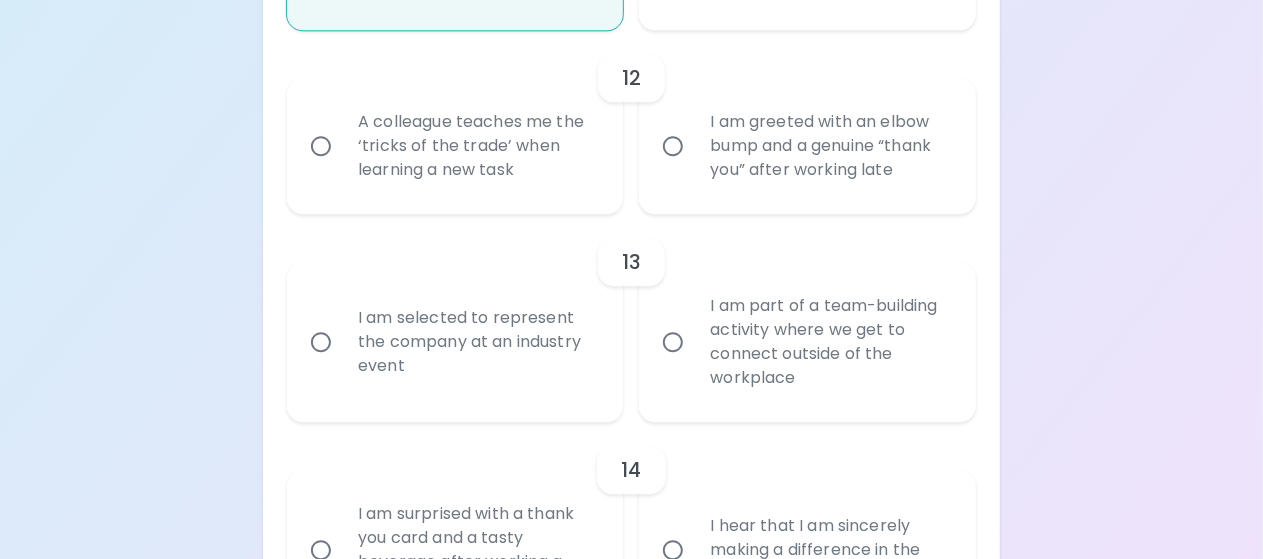 radio on "true" 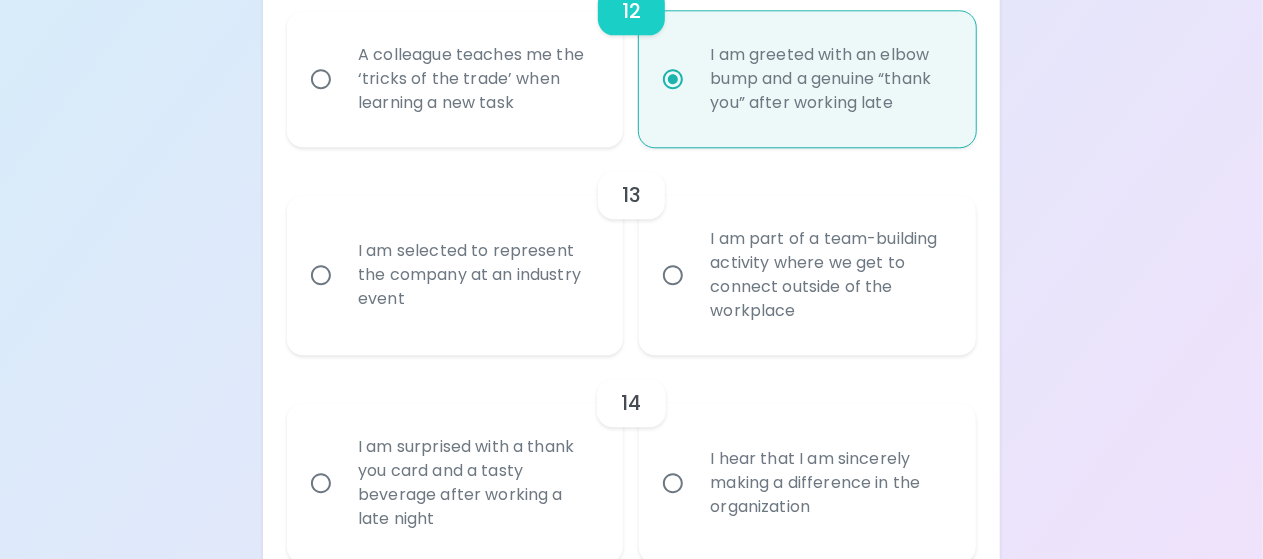 scroll, scrollTop: 2657, scrollLeft: 0, axis: vertical 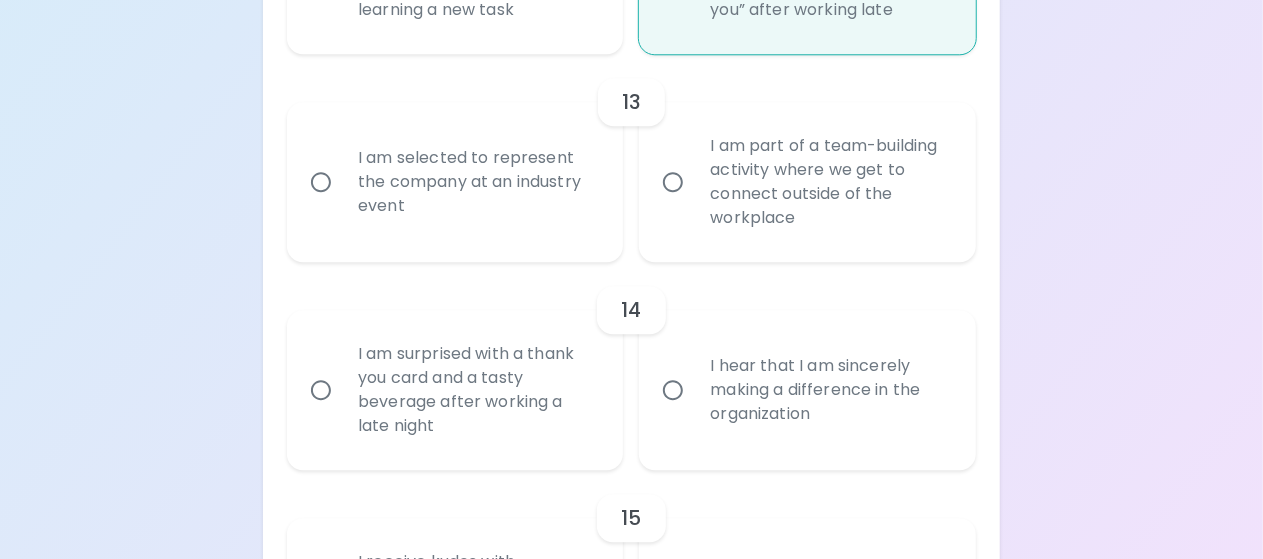 radio on "true" 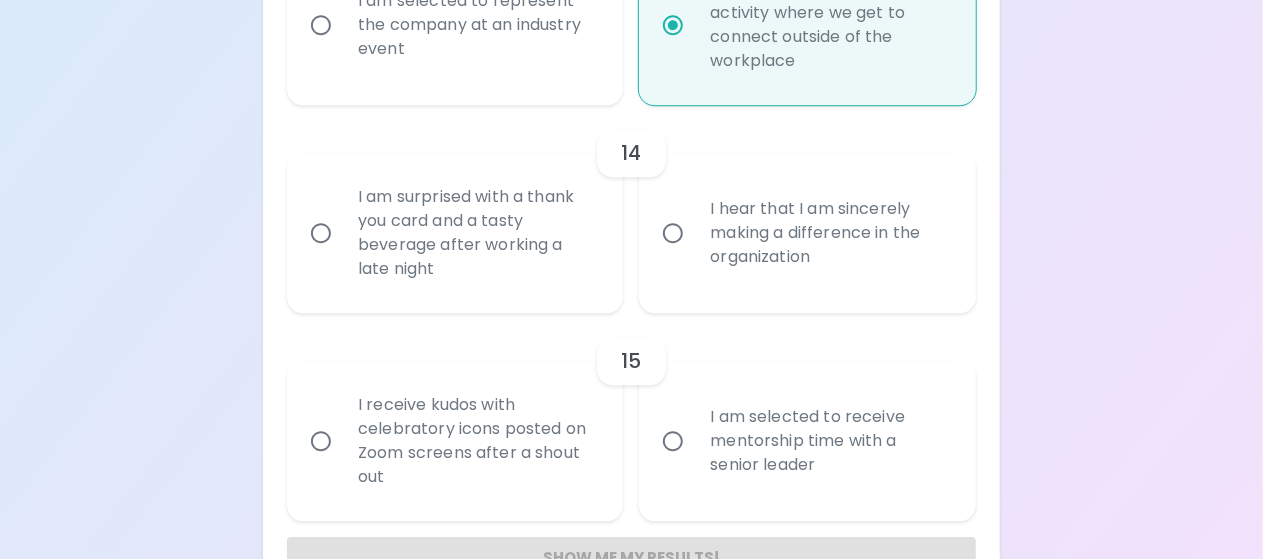 scroll, scrollTop: 2817, scrollLeft: 0, axis: vertical 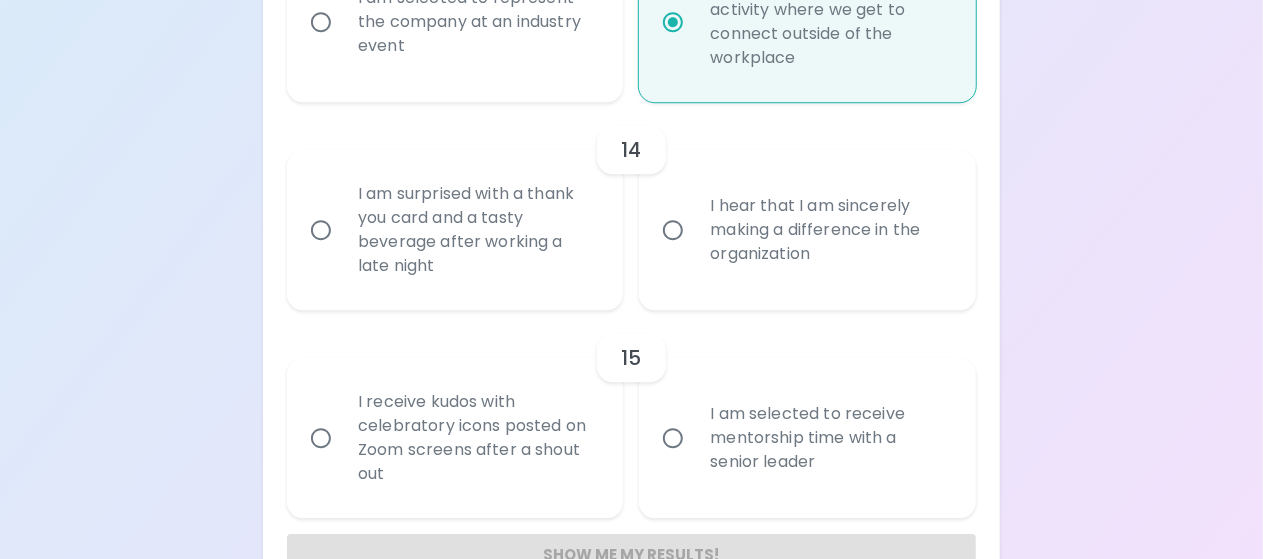 radio on "true" 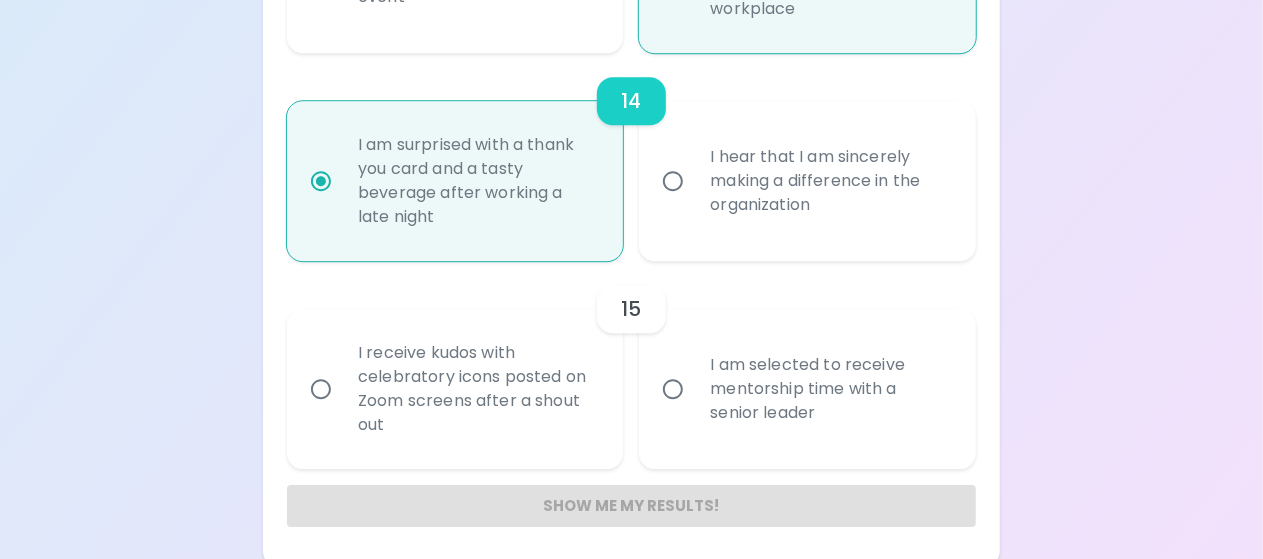 scroll, scrollTop: 2873, scrollLeft: 0, axis: vertical 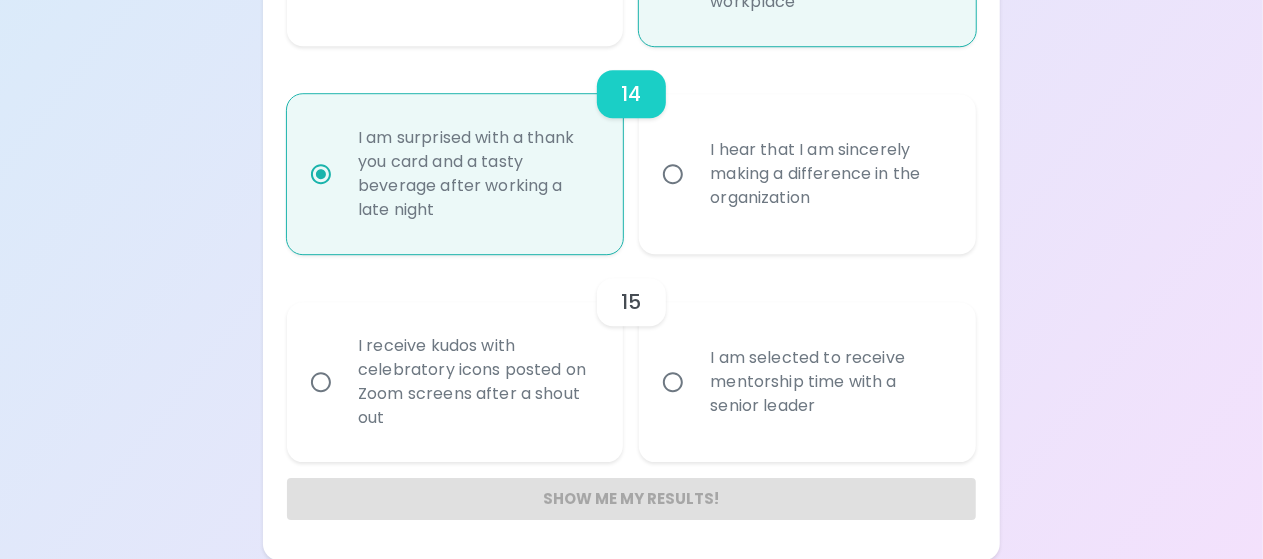radio on "true" 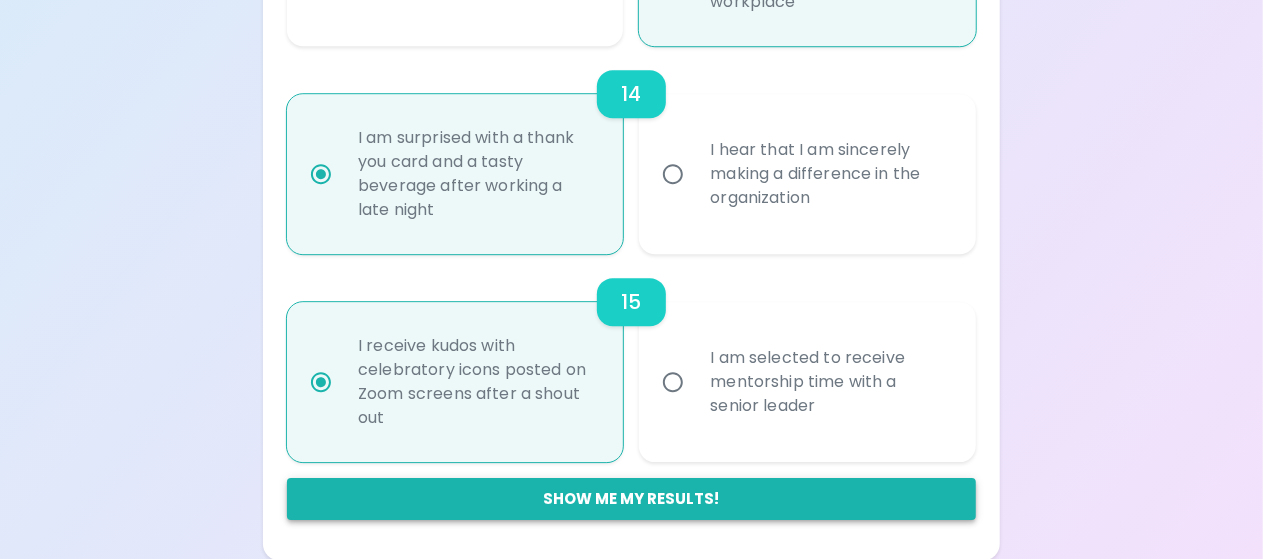 radio on "true" 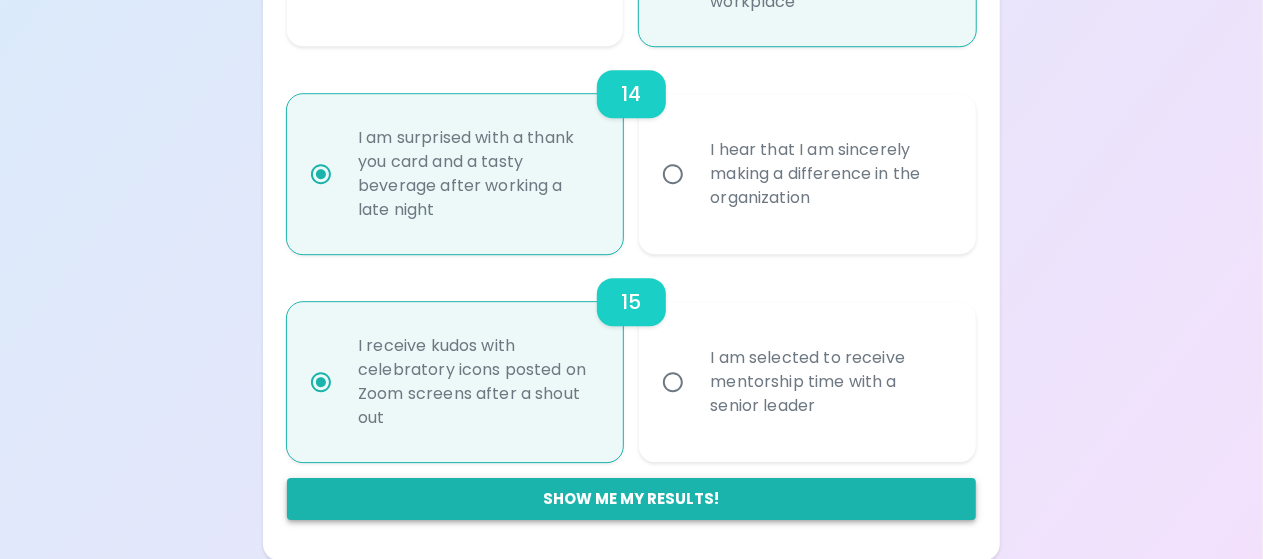 click on "Show me my results!" at bounding box center [631, 499] 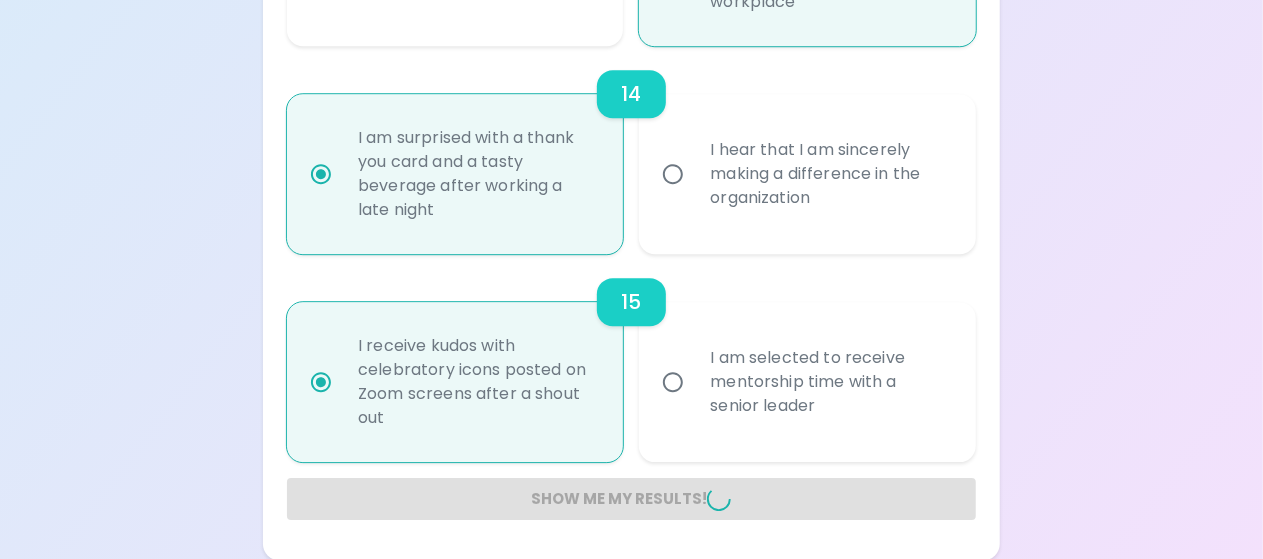 radio on "false" 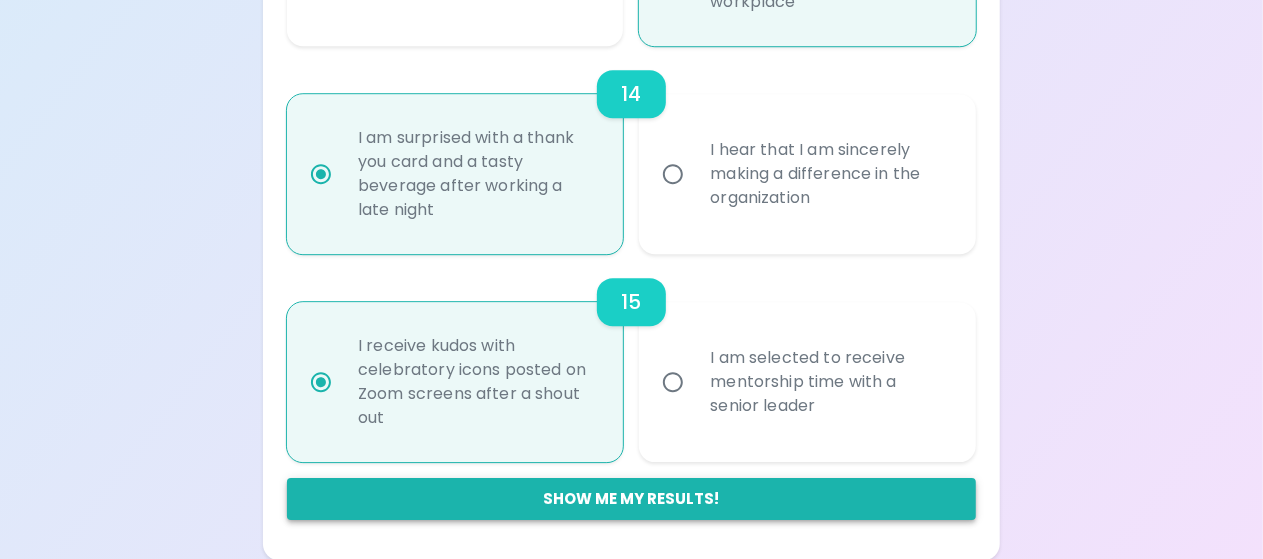 scroll, scrollTop: 700, scrollLeft: 0, axis: vertical 